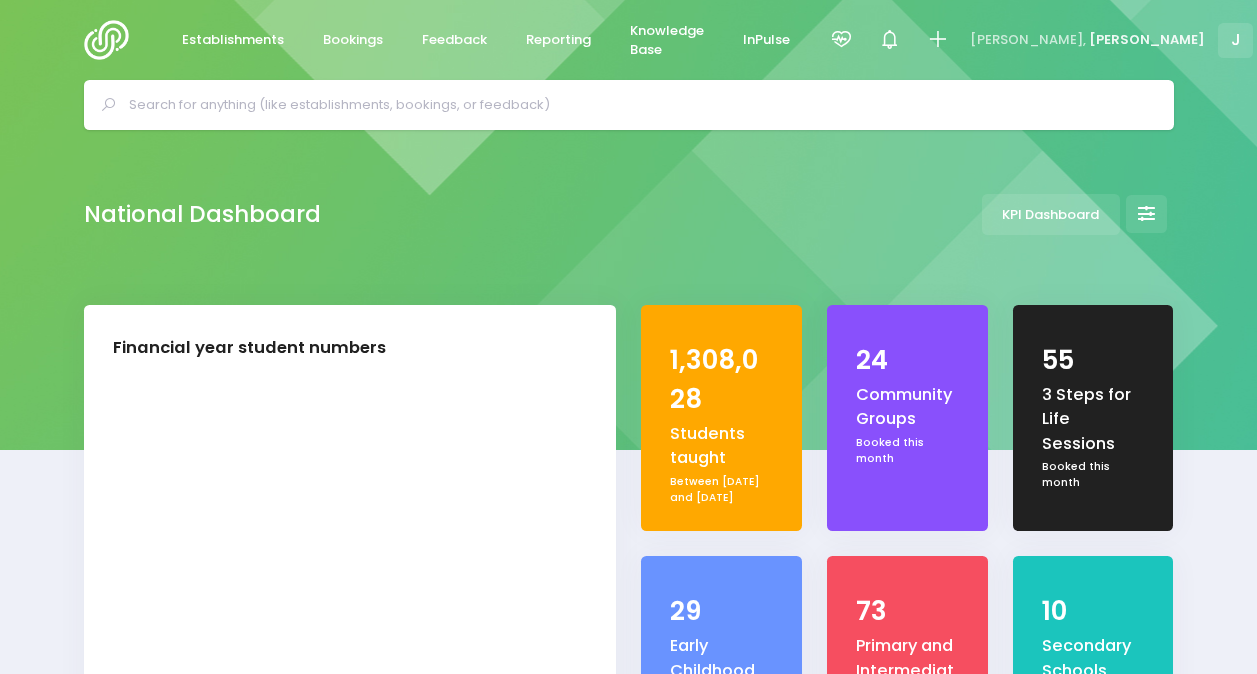 select on "5" 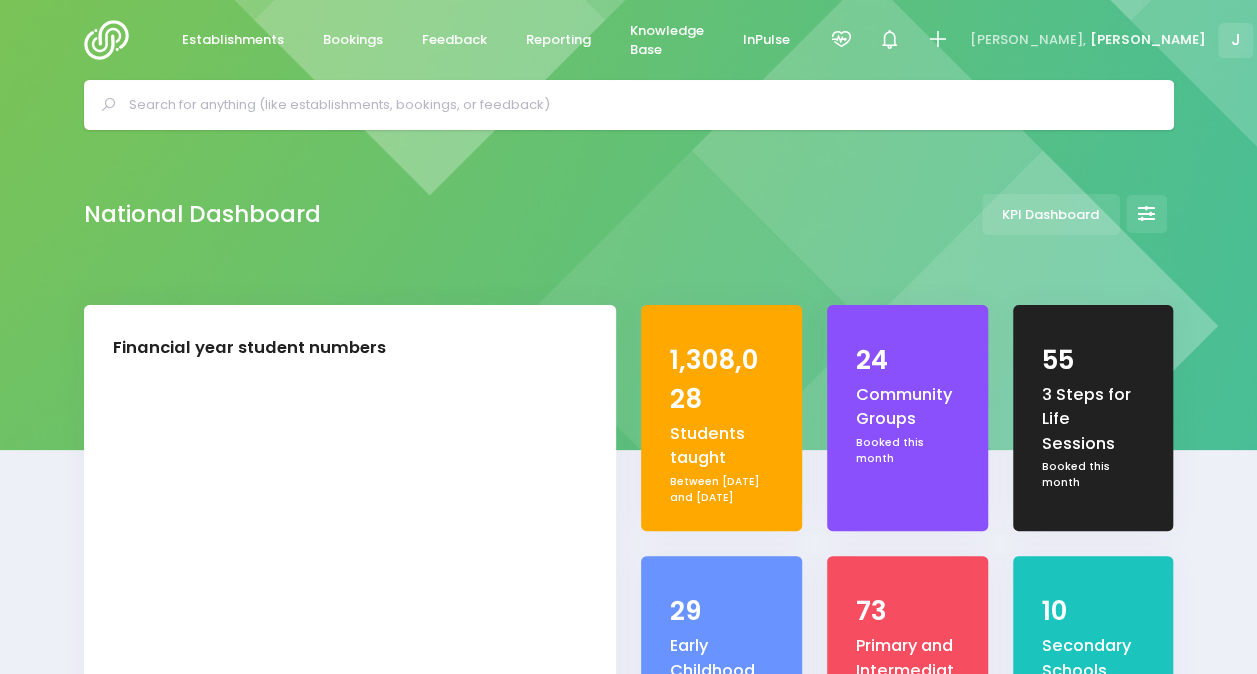 click on "Reporting" at bounding box center [558, 40] 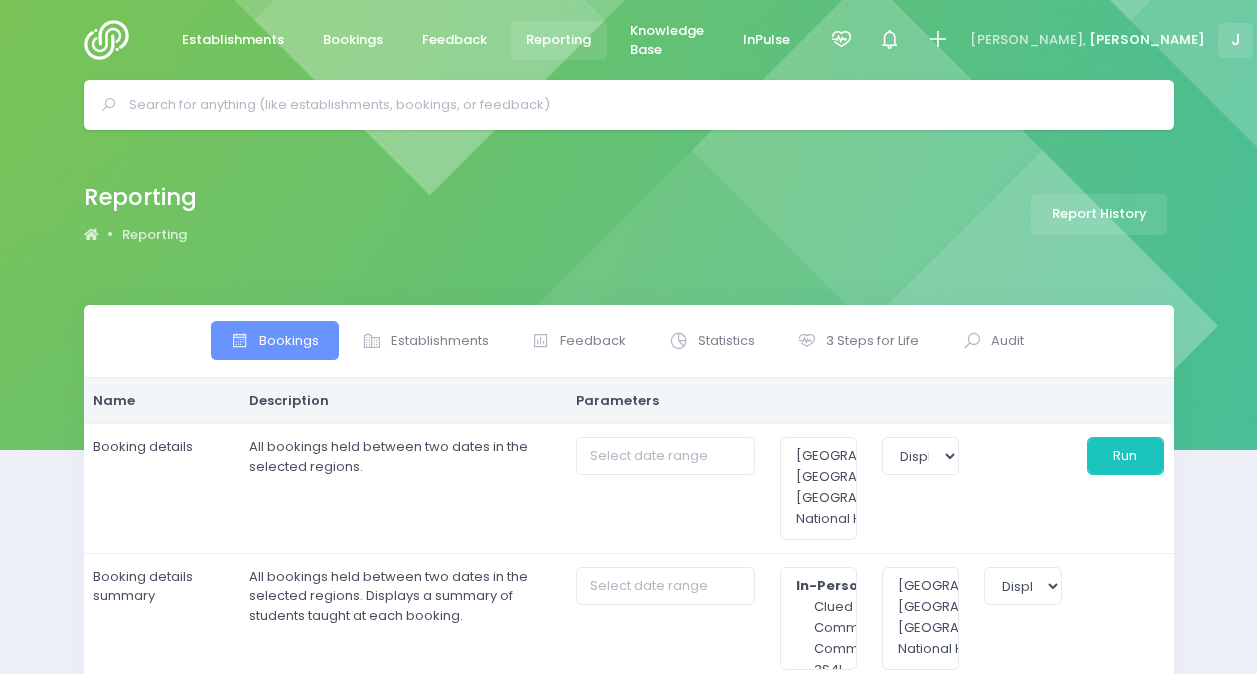 select 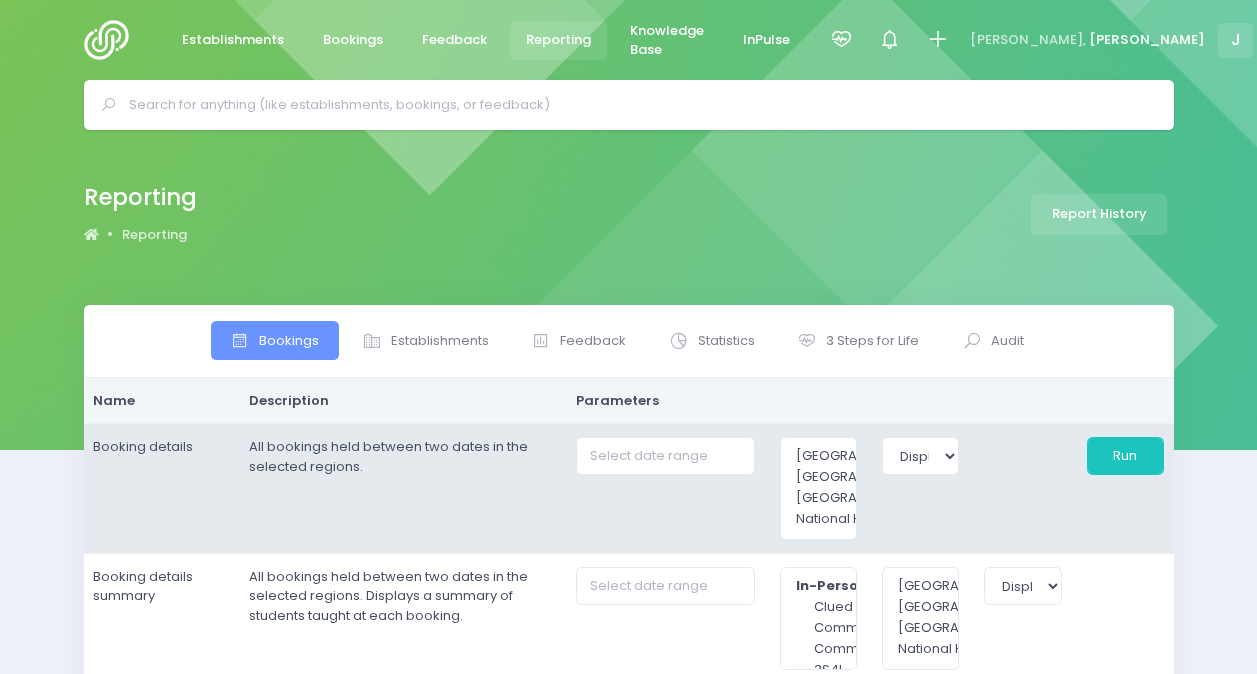 type on "01/07/2025 to 31/07/2025" 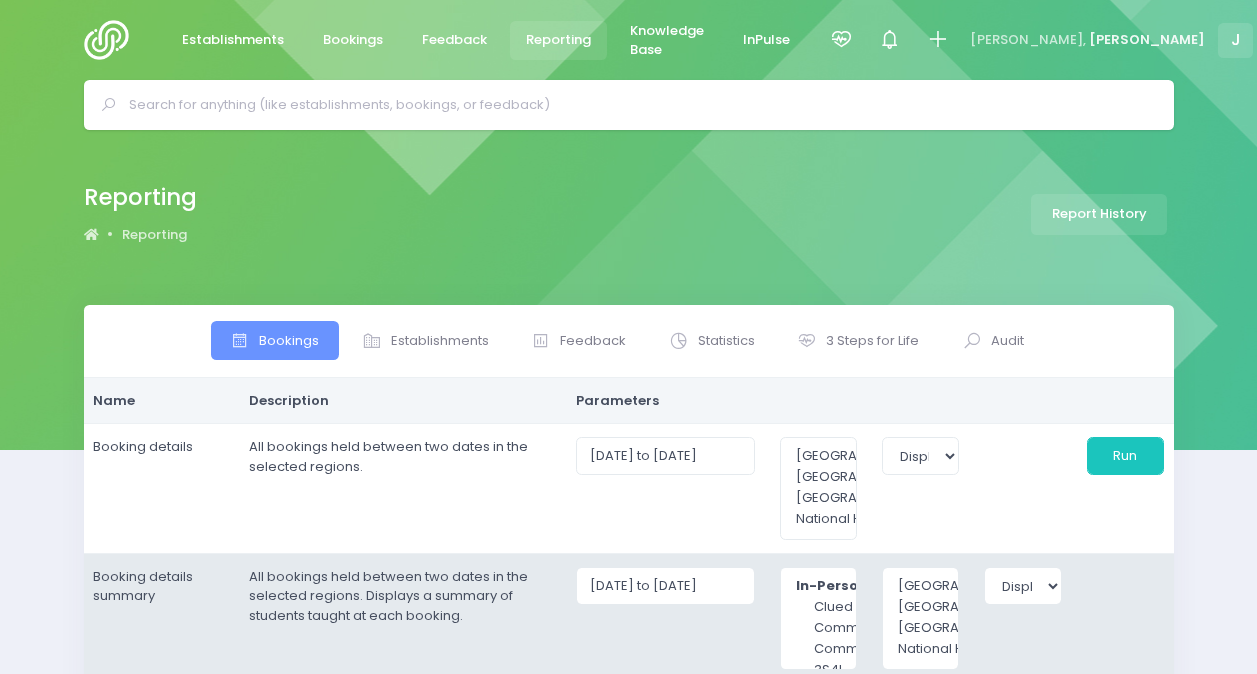 scroll, scrollTop: 0, scrollLeft: 0, axis: both 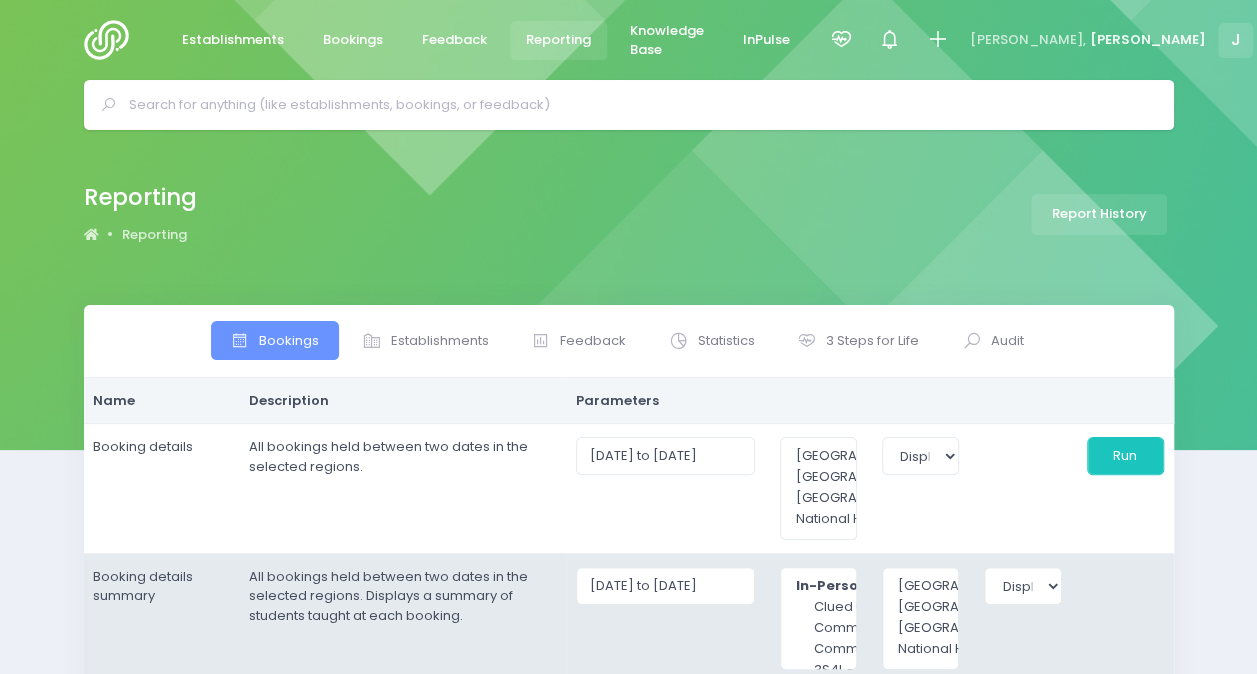 select 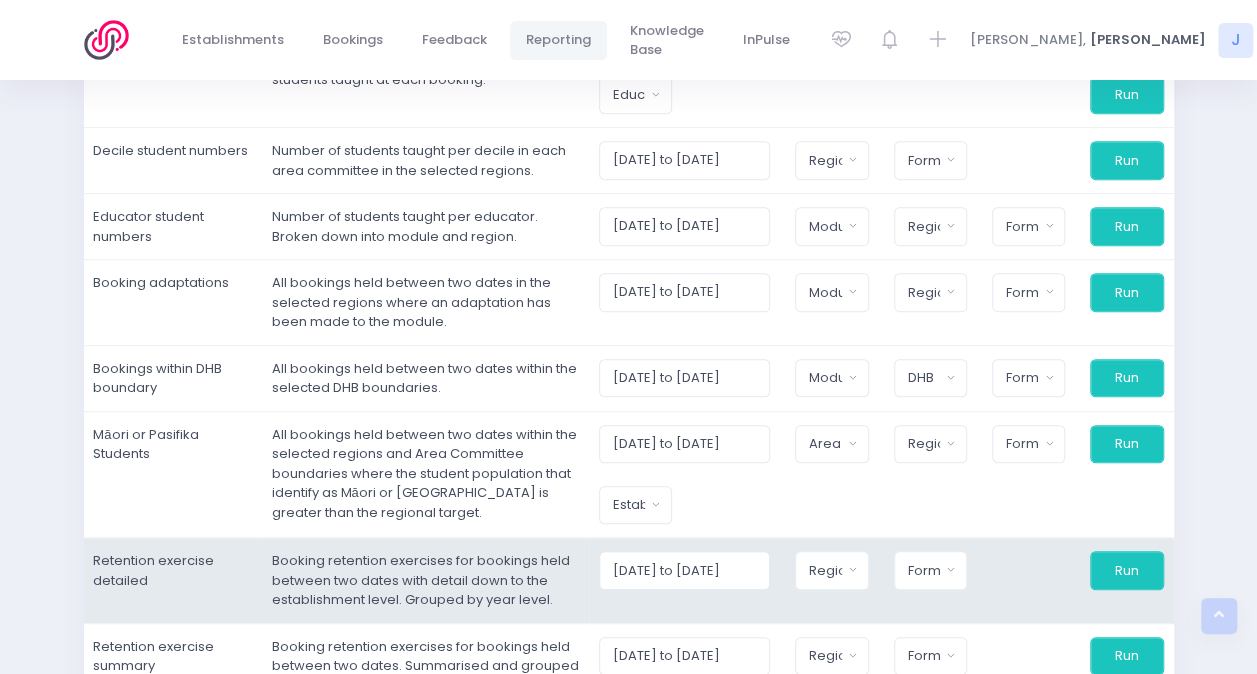 scroll, scrollTop: 592, scrollLeft: 0, axis: vertical 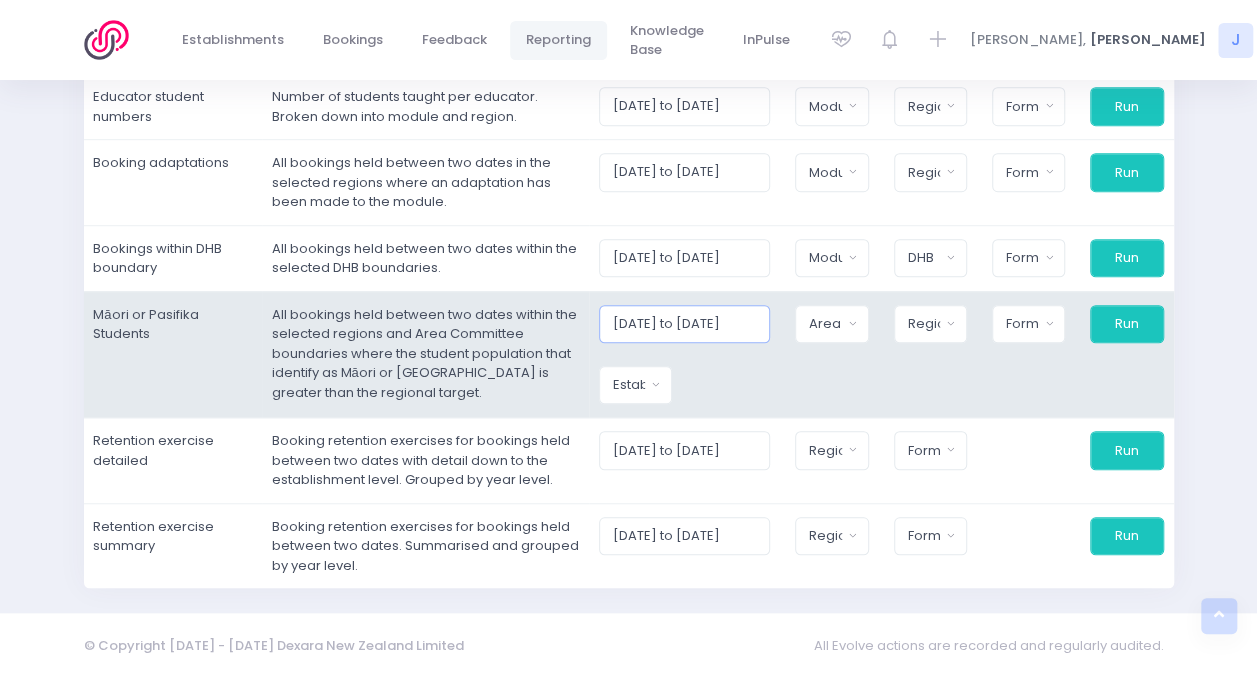 click on "01/07/2025 to 31/07/2025" at bounding box center (685, 324) 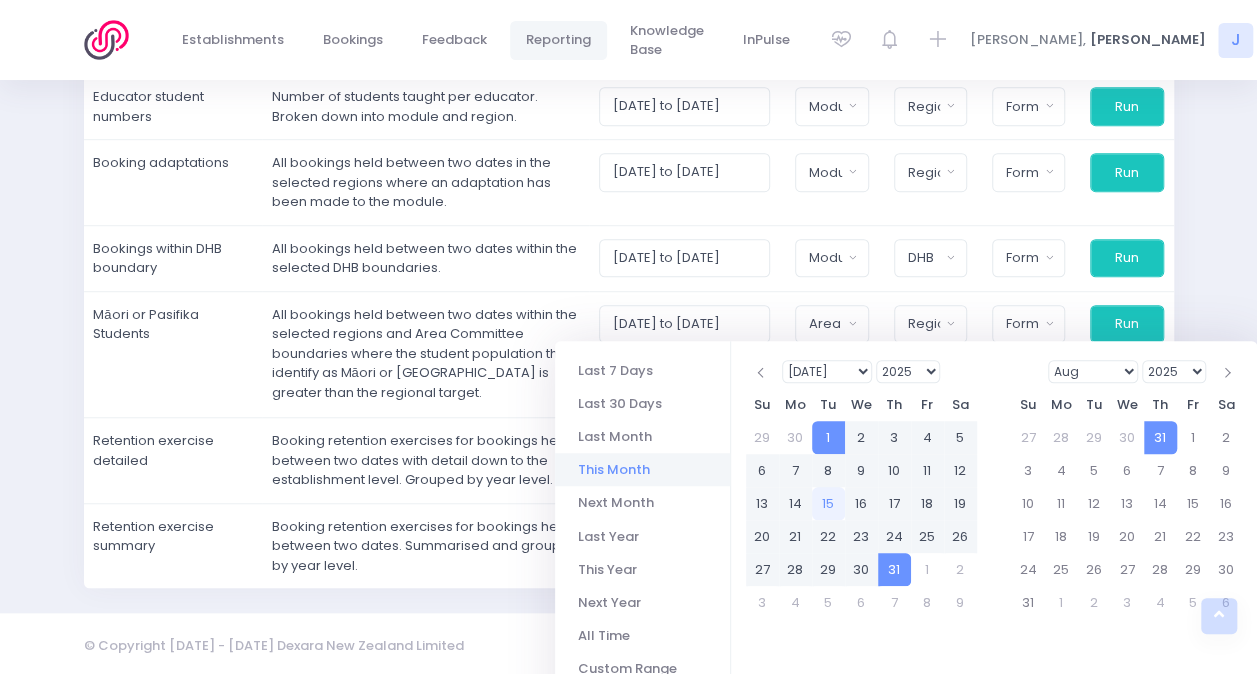 click on "1925 1926 1927 1928 1929 1930 1931 1932 1933 1934 1935 1936 1937 1938 1939 1940 1941 1942 1943 1944 1945 1946 1947 1948 1949 1950 1951 1952 1953 1954 1955 1956 1957 1958 1959 1960 1961 1962 1963 1964 1965 1966 1967 1968 1969 1970 1971 1972 1973 1974 1975 1976 1977 1978 1979 1980 1981 1982 1983 1984 1985 1986 1987 1988 1989 1990 1991 1992 1993 1994 1995 1996 1997 1998 1999 2000 2001 2002 2003 2004 2005 2006 2007 2008 2009 2010 2011 2012 2013 2014 2015 2016 2017 2018 2019 2020 2021 2022 2023 2024 2025 2026 2027 2028 2029 2030 2031 2032 2033 2034 2035 2036 2037 2038 2039 2040 2041 2042 2043 2044 2045 2046 2047 2048 2049 2050 2051 2052 2053 2054 2055 2056 2057 2058 2059 2060 2061 2062 2063 2064 2065 2066 2067 2068 2069 2070 2071 2072 2073 2074 2075 2076 2077 2078 2079 2080 2081 2082 2083 2084 2085 2086 2087 2088 2089 2090 2091 2092 2093 2094 2095 2096 2097 2098 2099 2100 2101 2102 2103 2104 2105 2106 2107 2108 2109 2110 2111 2112 2113 2114 2115 2116 2117 2118 2119 2120 2121 2122 2123 2124 2125" at bounding box center [908, 371] 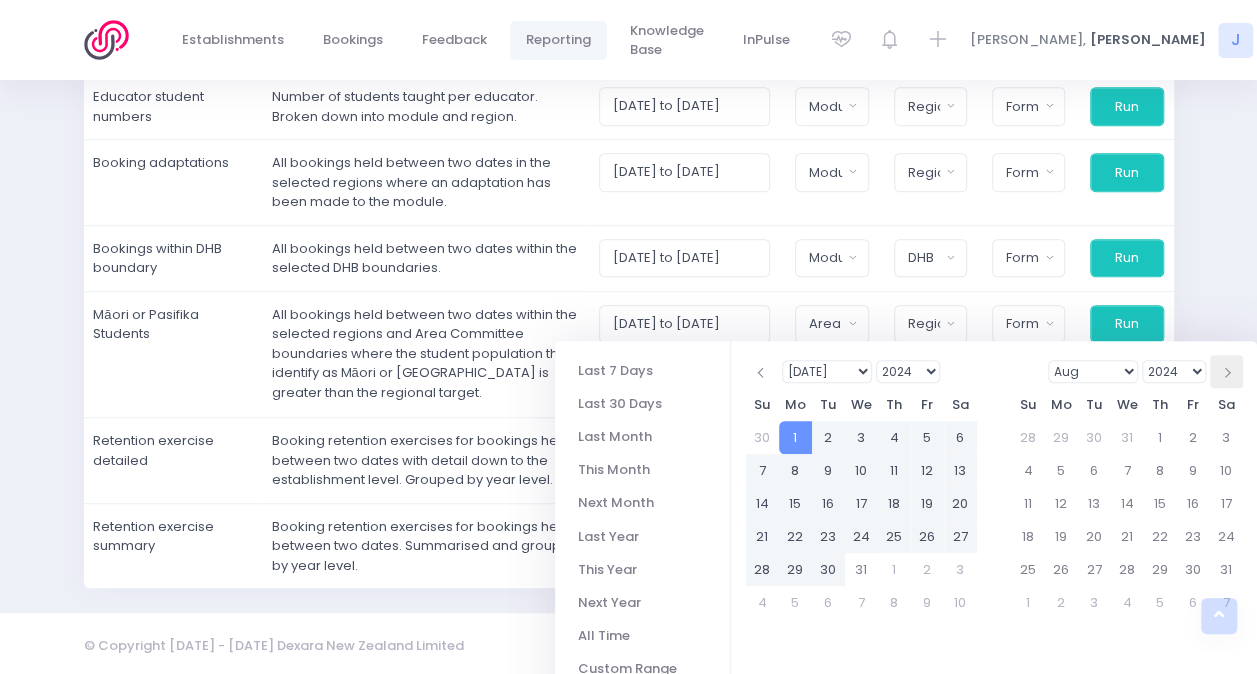 click at bounding box center (1226, 372) 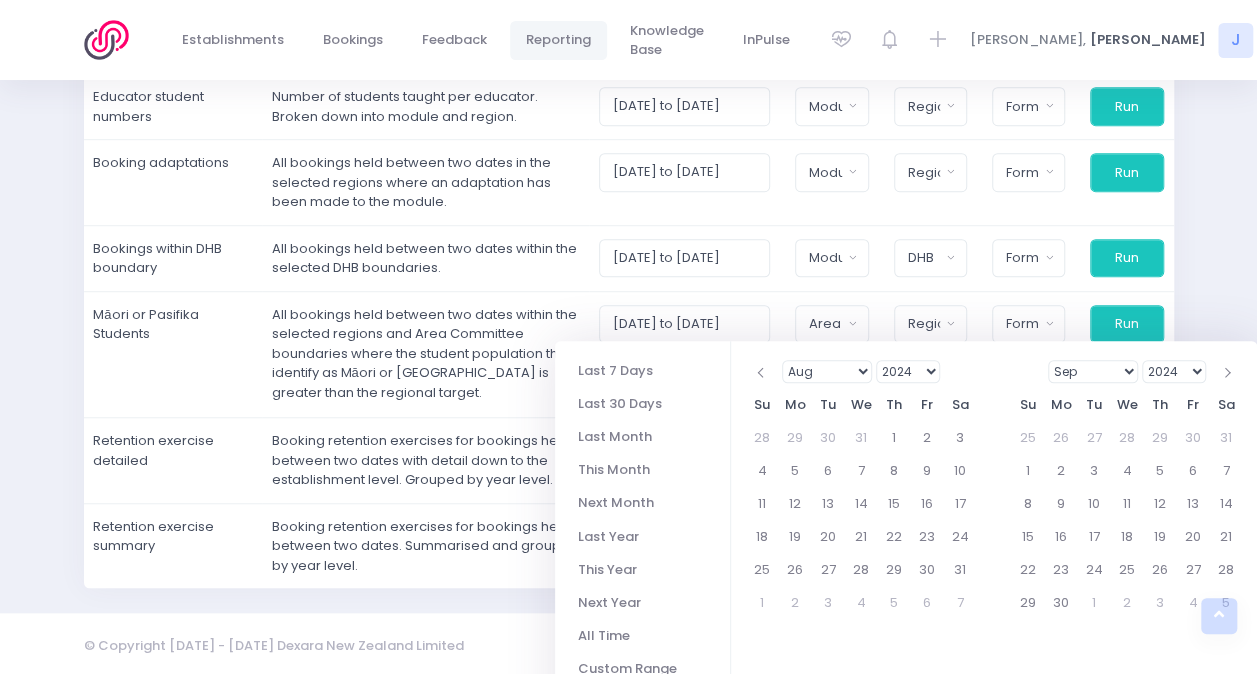 click at bounding box center (1226, 372) 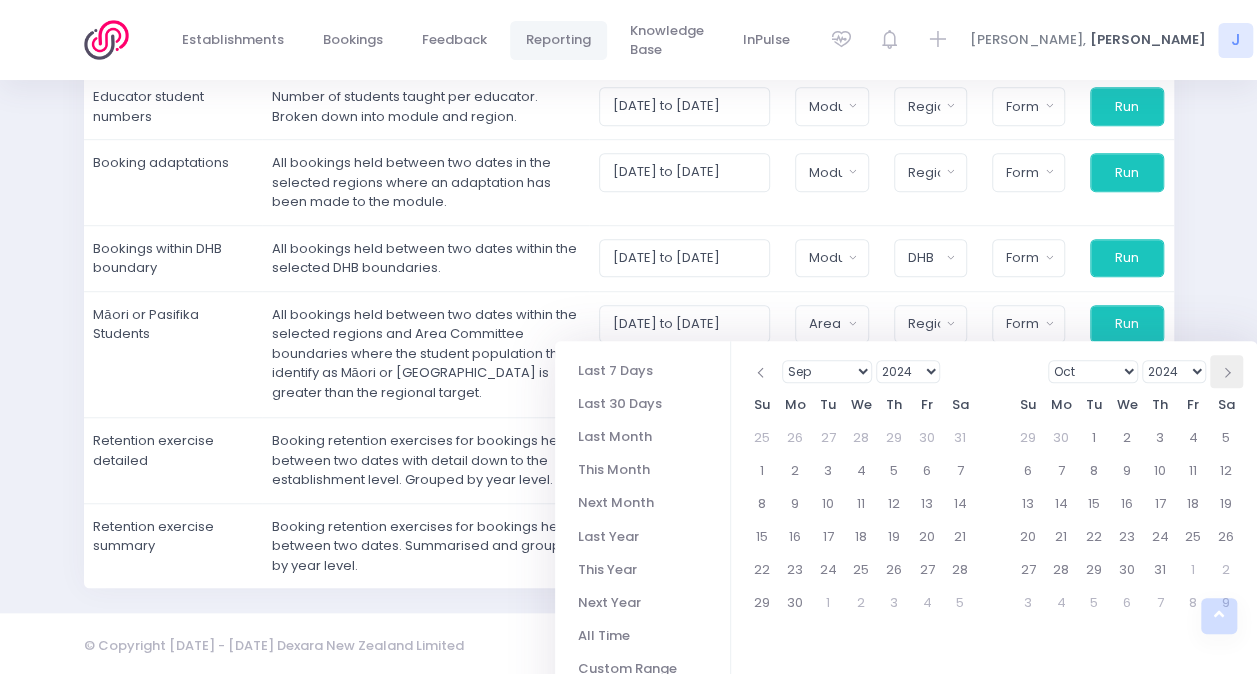 click at bounding box center [1226, 371] 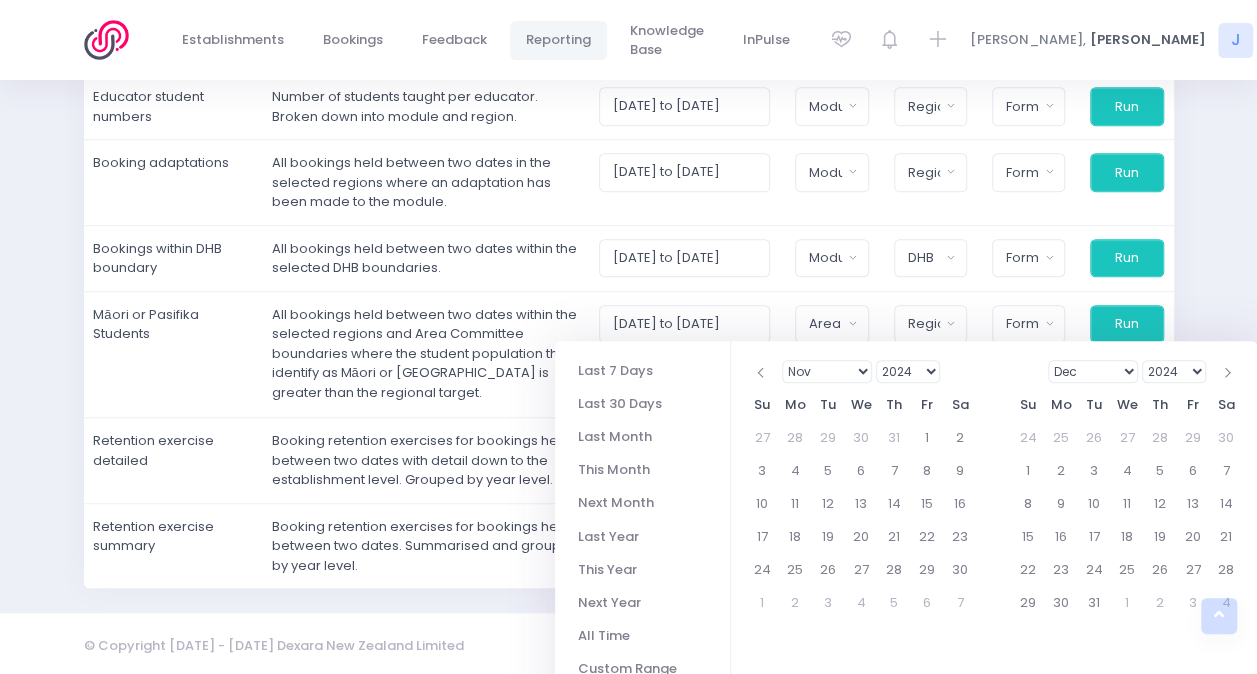 click at bounding box center (1226, 371) 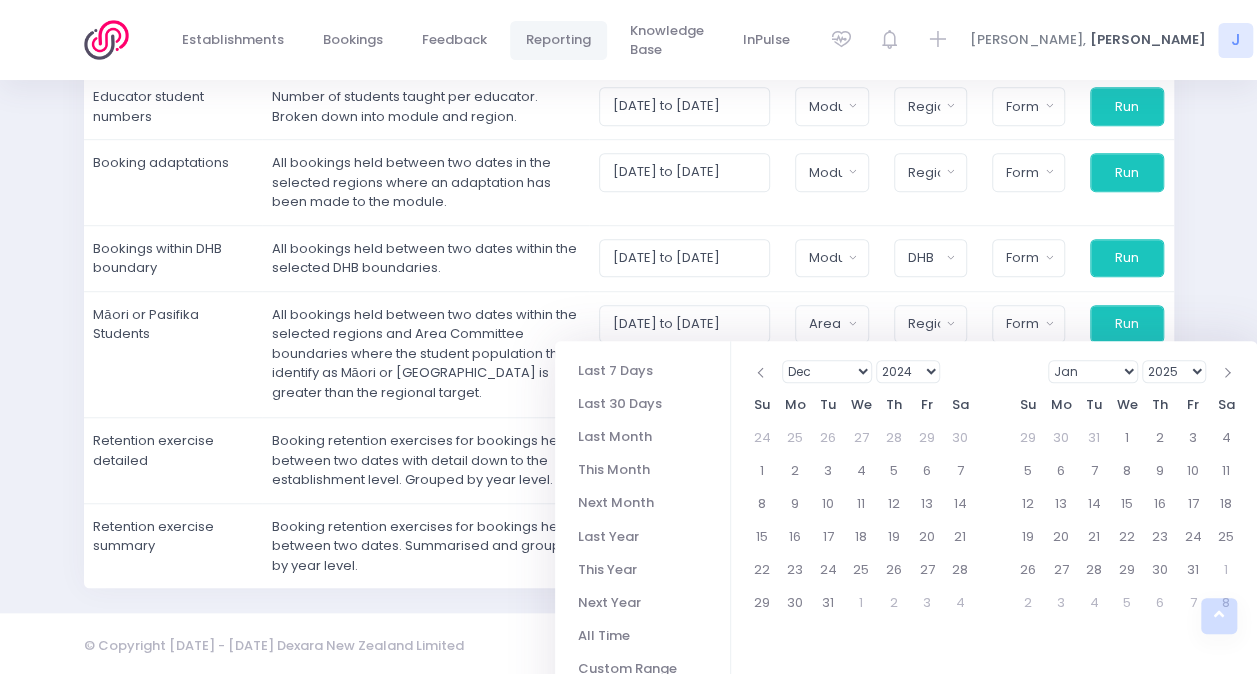 click at bounding box center (1226, 371) 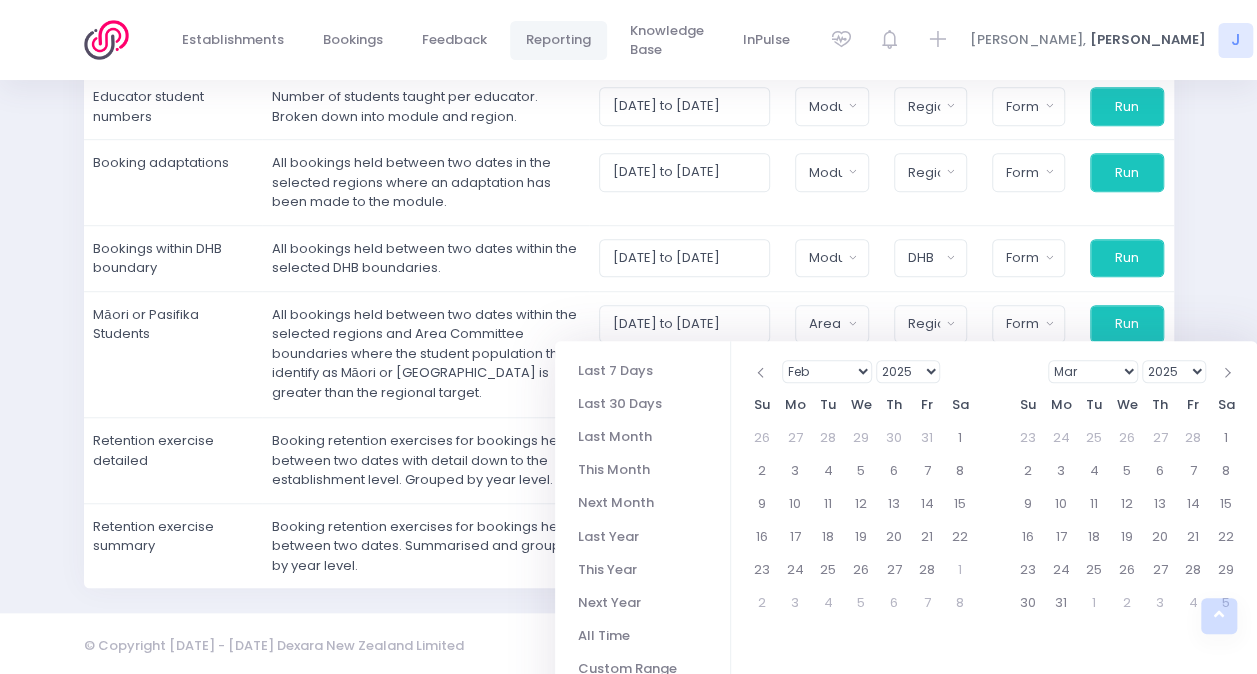 click at bounding box center (1226, 371) 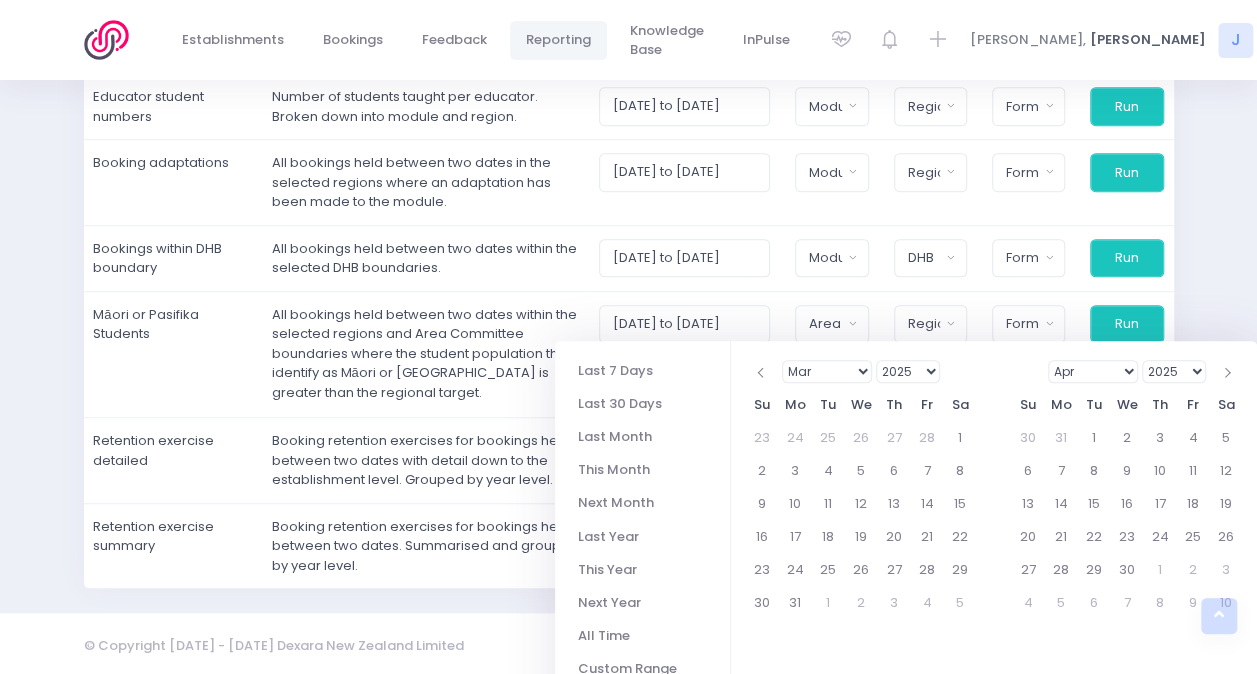 click at bounding box center [1226, 371] 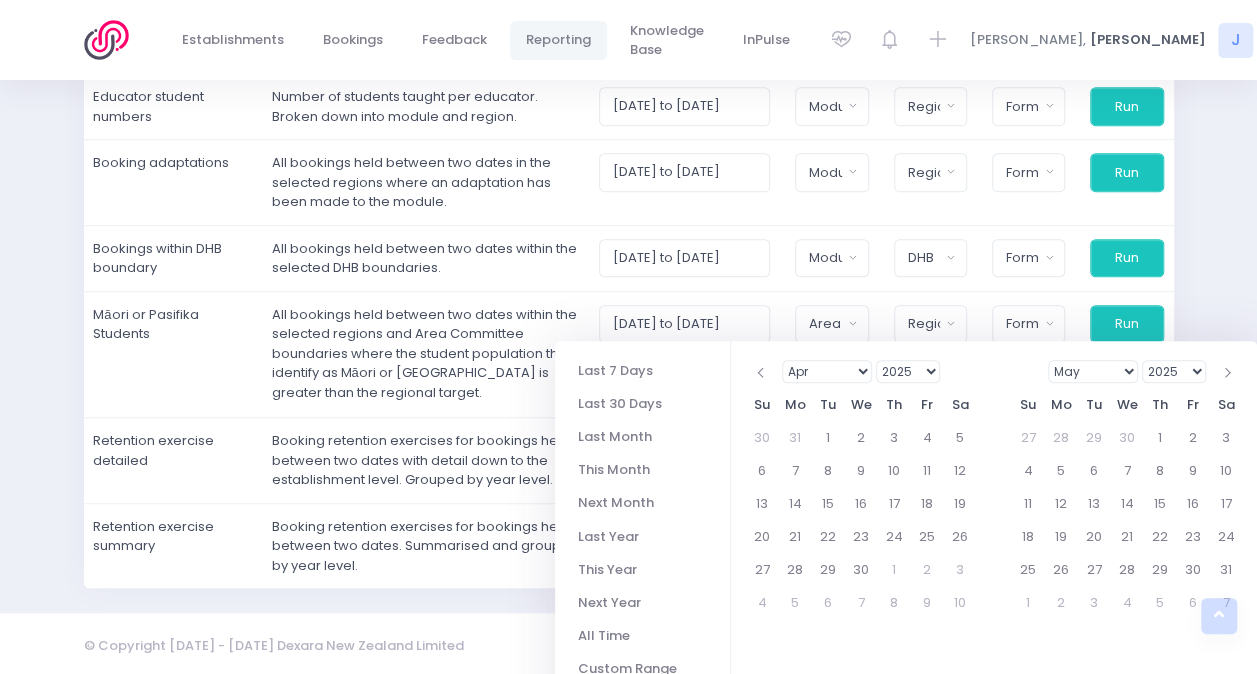 click at bounding box center [1226, 371] 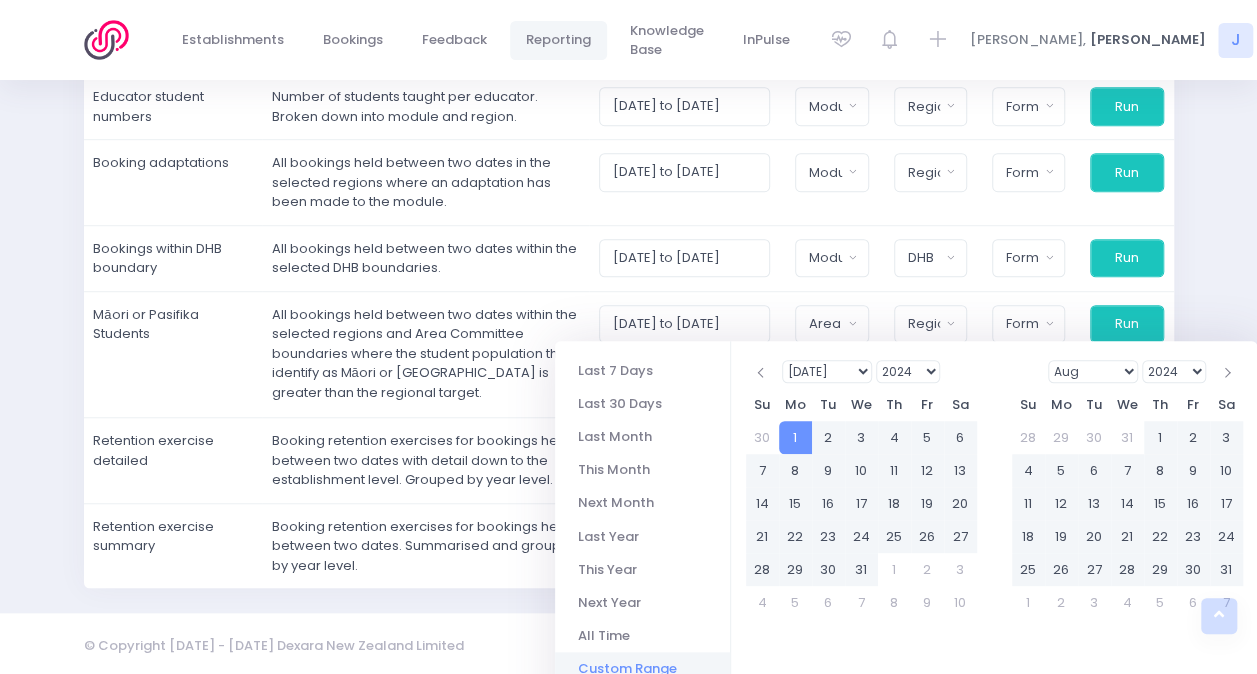 type on "01/07/2024 to 30/06/2025" 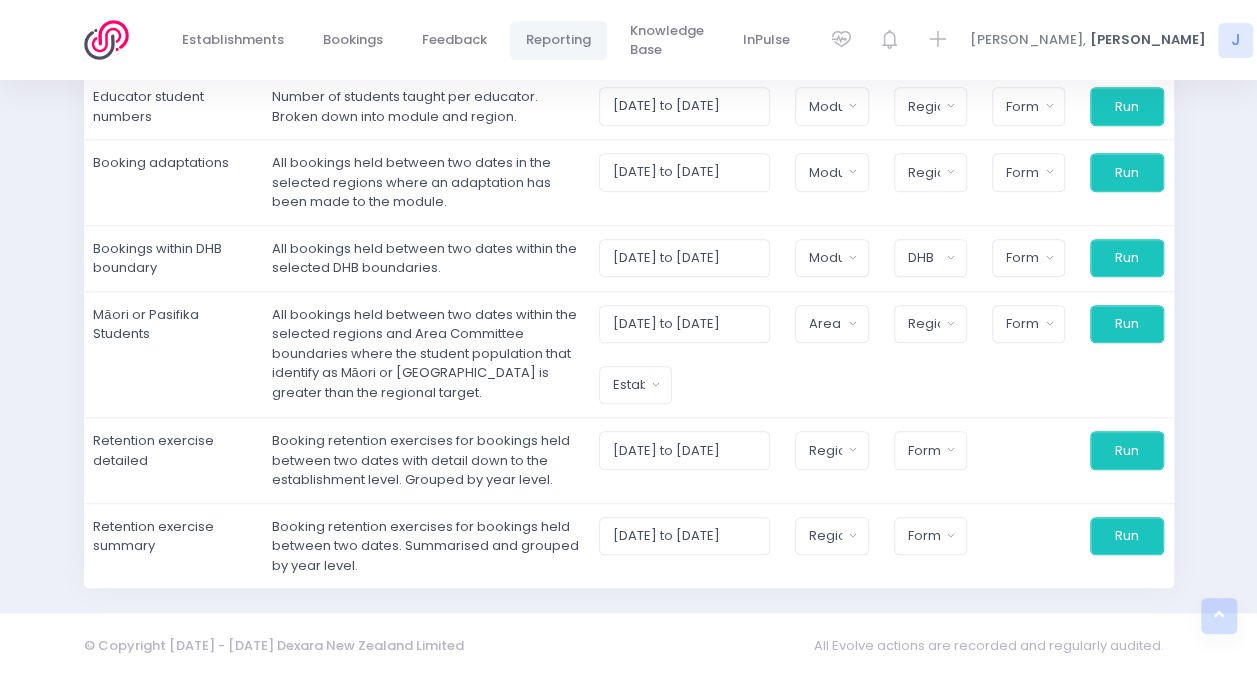 click on "Bookings
Establishments
Feedback
Statistics" at bounding box center [629, 150] 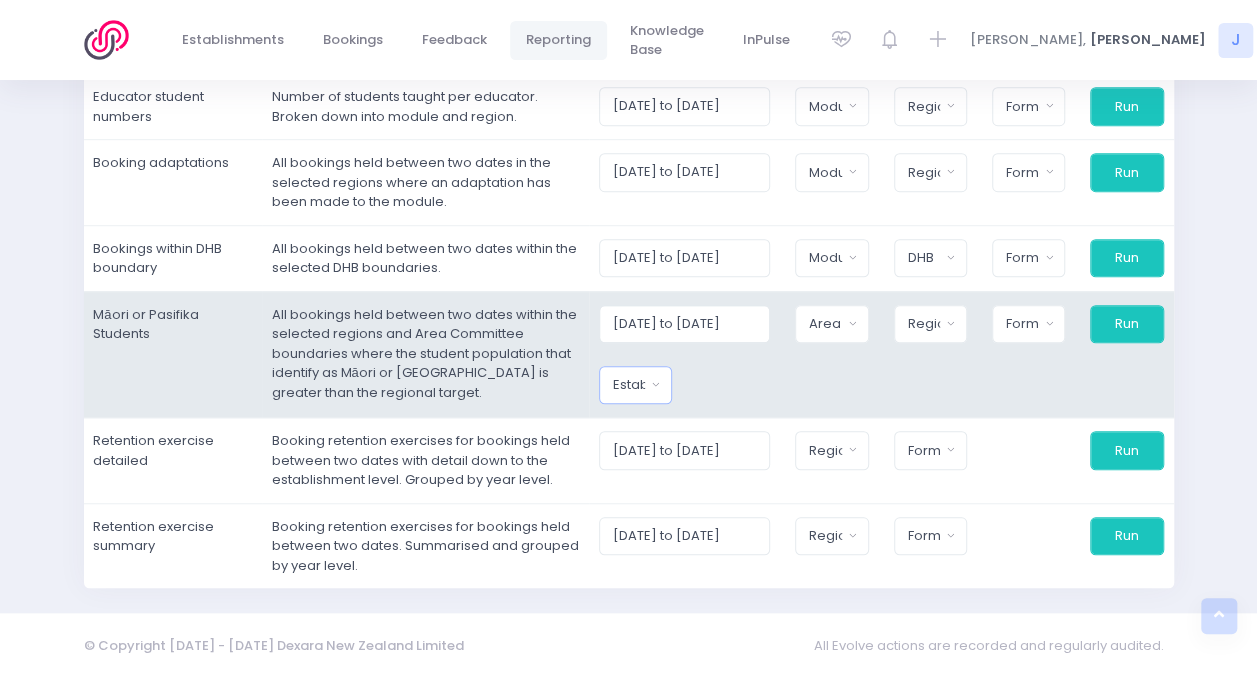 click on "Establishment Type" at bounding box center [629, 385] 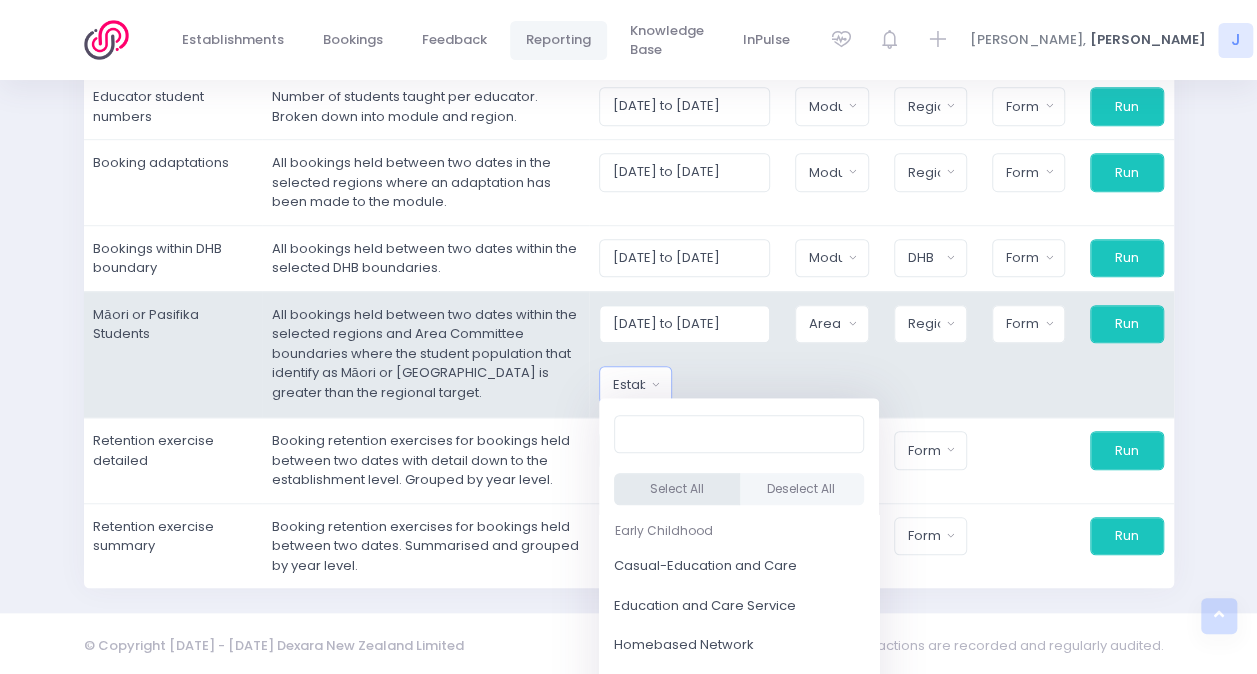 click on "Select All" at bounding box center (677, 489) 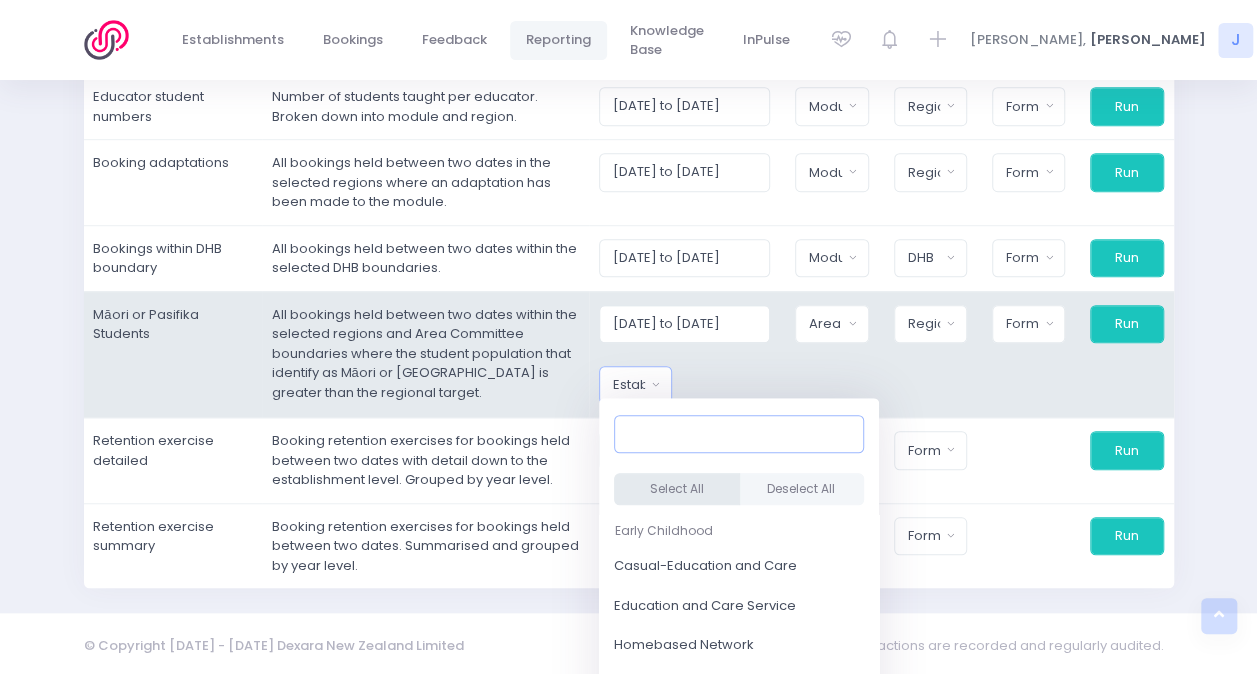 select on "Casual-Education and Care" 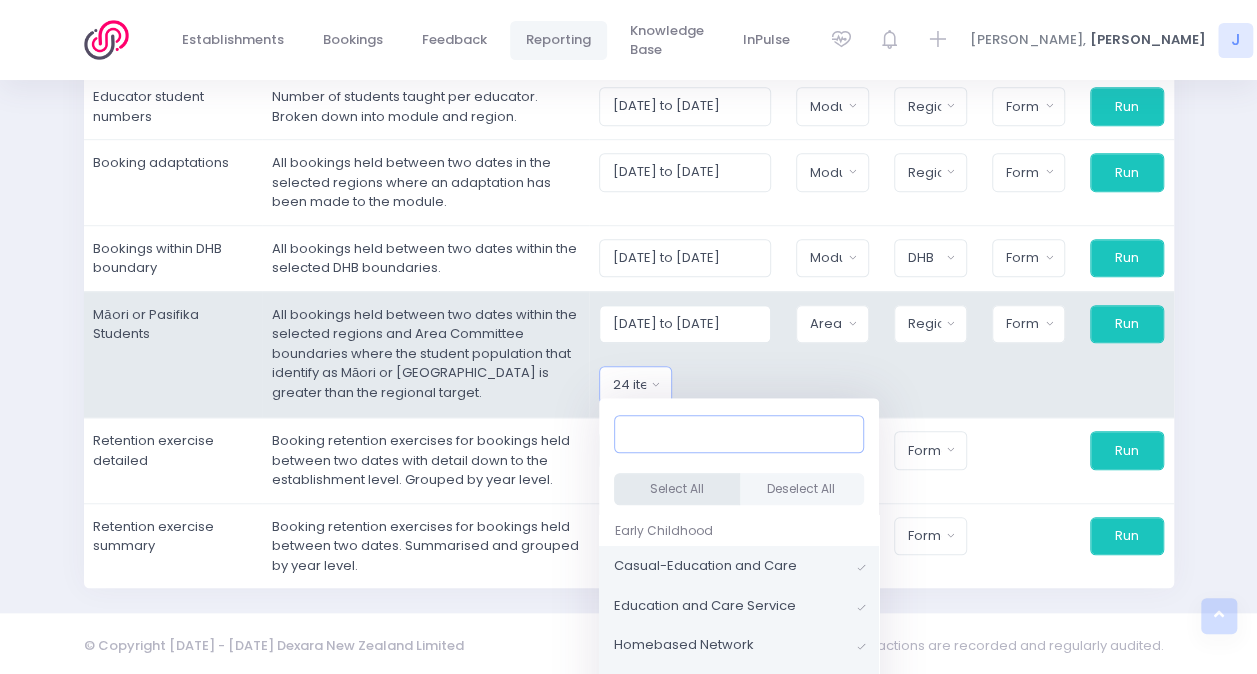 scroll, scrollTop: 2, scrollLeft: 0, axis: vertical 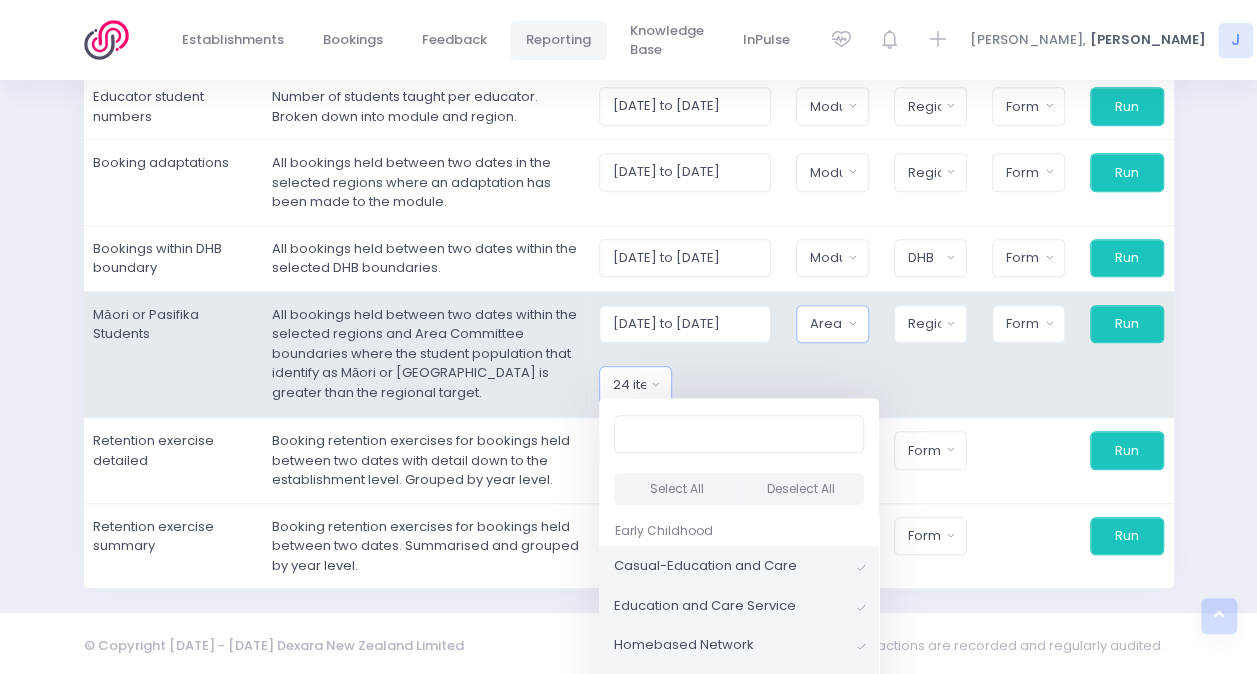 click on "Area Committee" at bounding box center (832, 324) 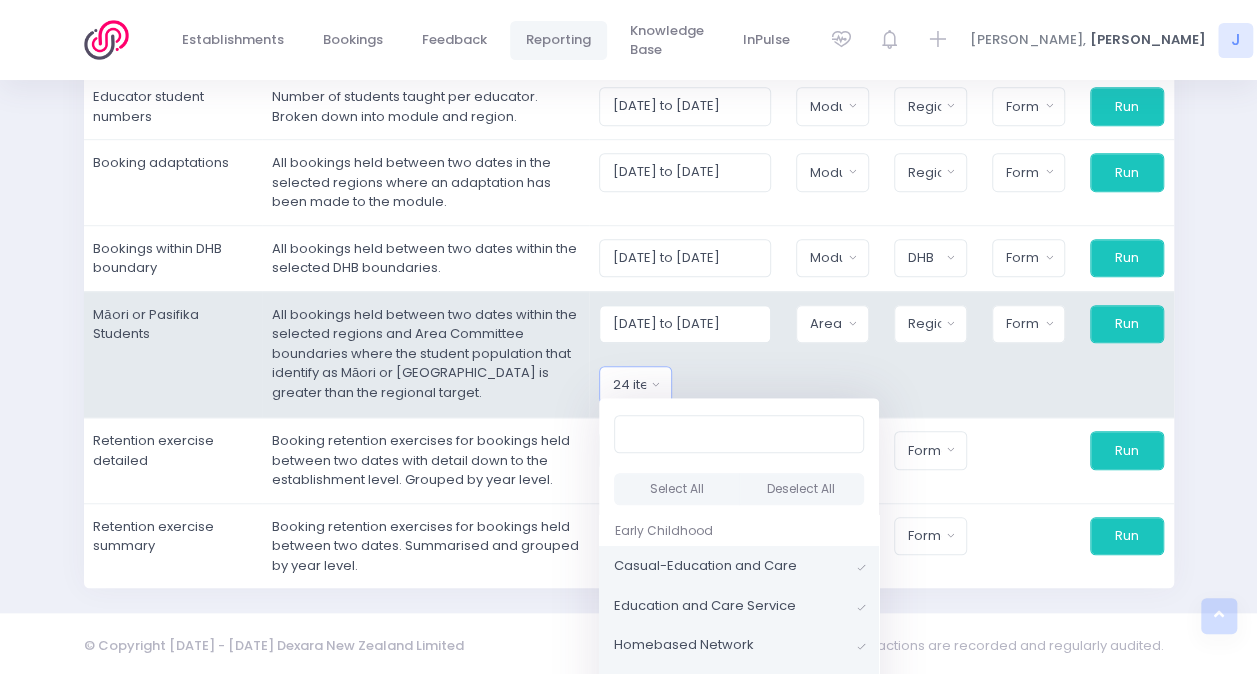 scroll, scrollTop: 190, scrollLeft: 0, axis: vertical 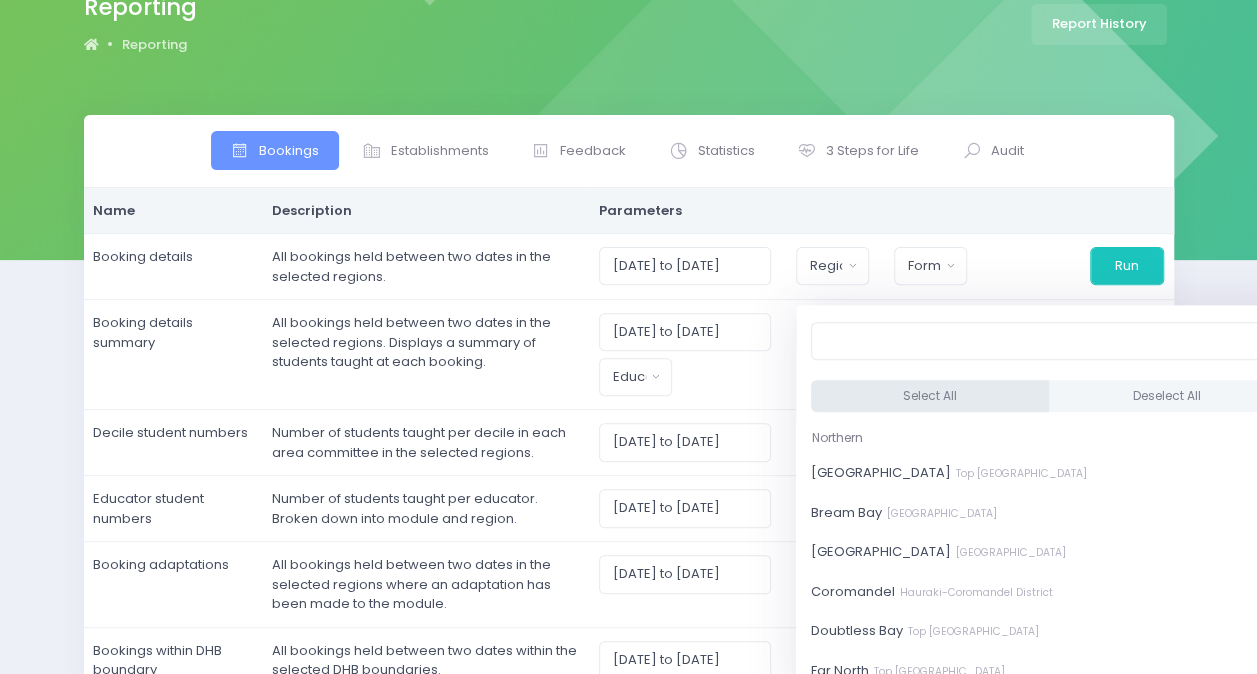 click on "Select All" at bounding box center (930, 396) 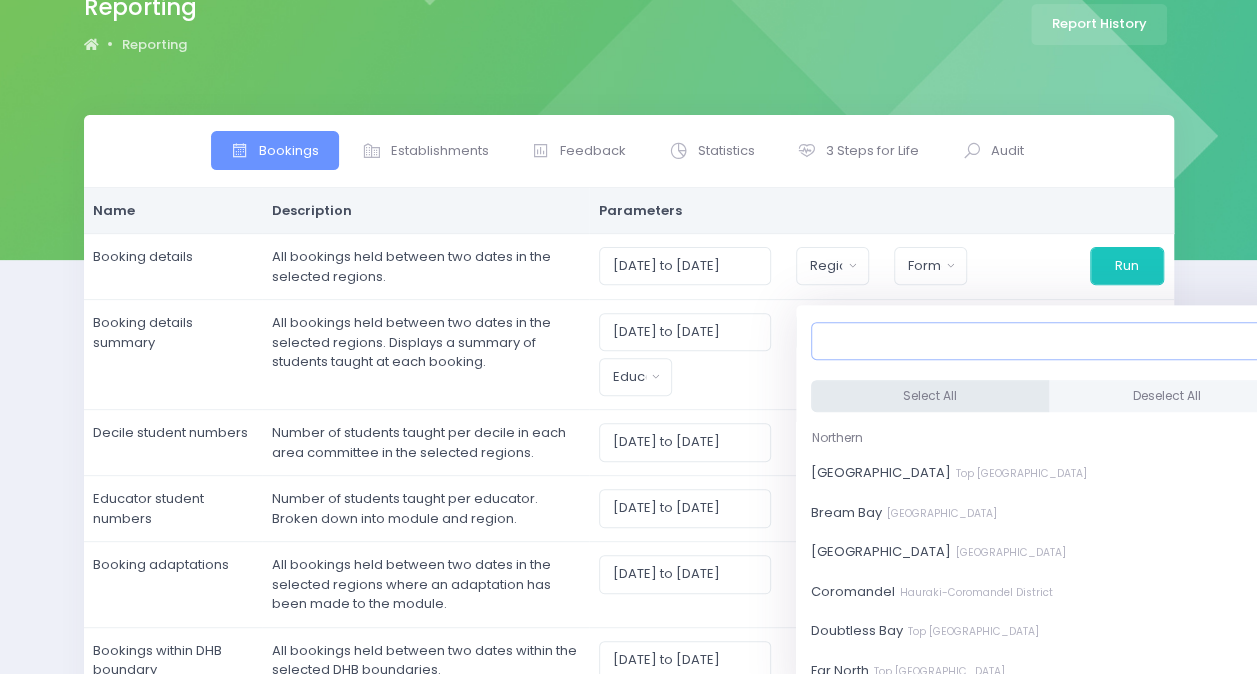 select on "Bay of Islands" 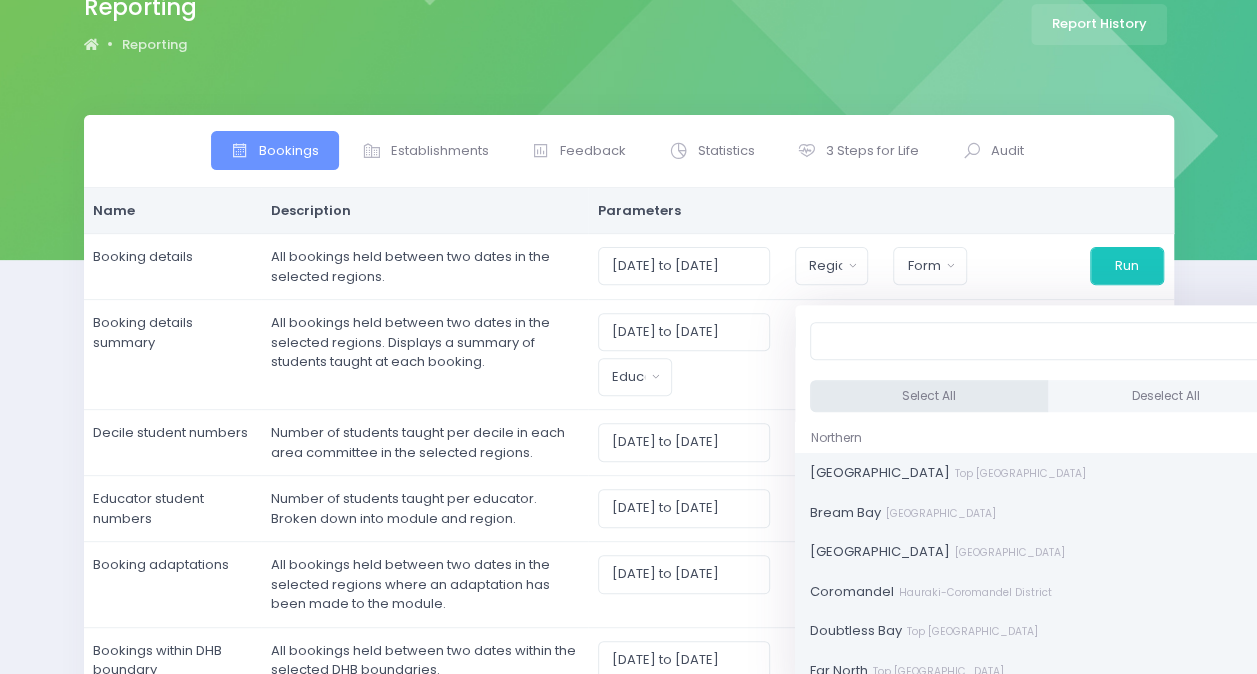 click on "Select All" at bounding box center [929, 396] 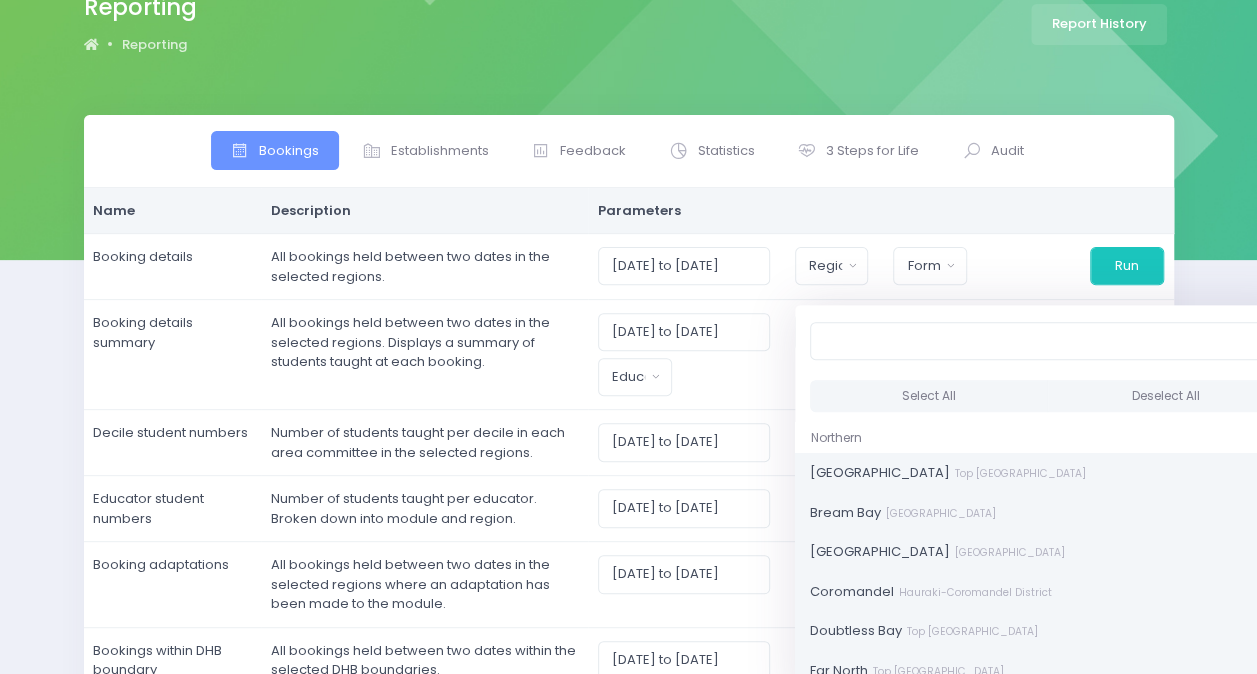 drag, startPoint x: 1247, startPoint y: 359, endPoint x: 1236, endPoint y: 363, distance: 11.7046995 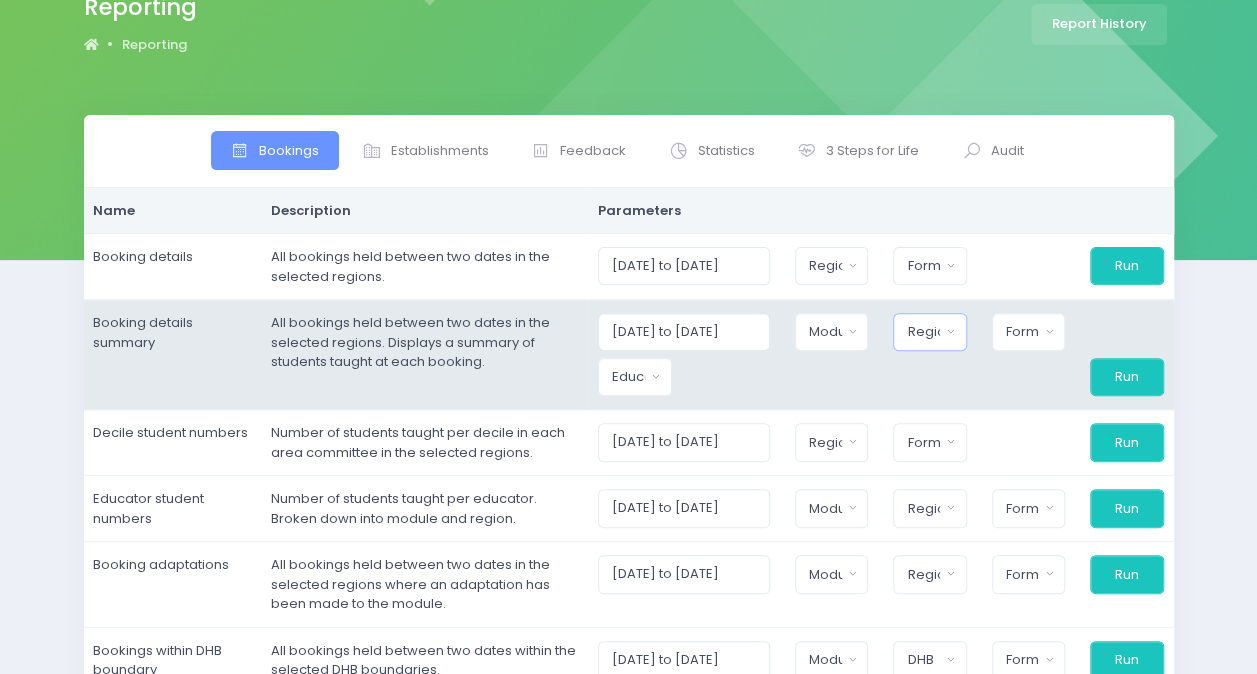 drag, startPoint x: 920, startPoint y: 331, endPoint x: 932, endPoint y: 338, distance: 13.892444 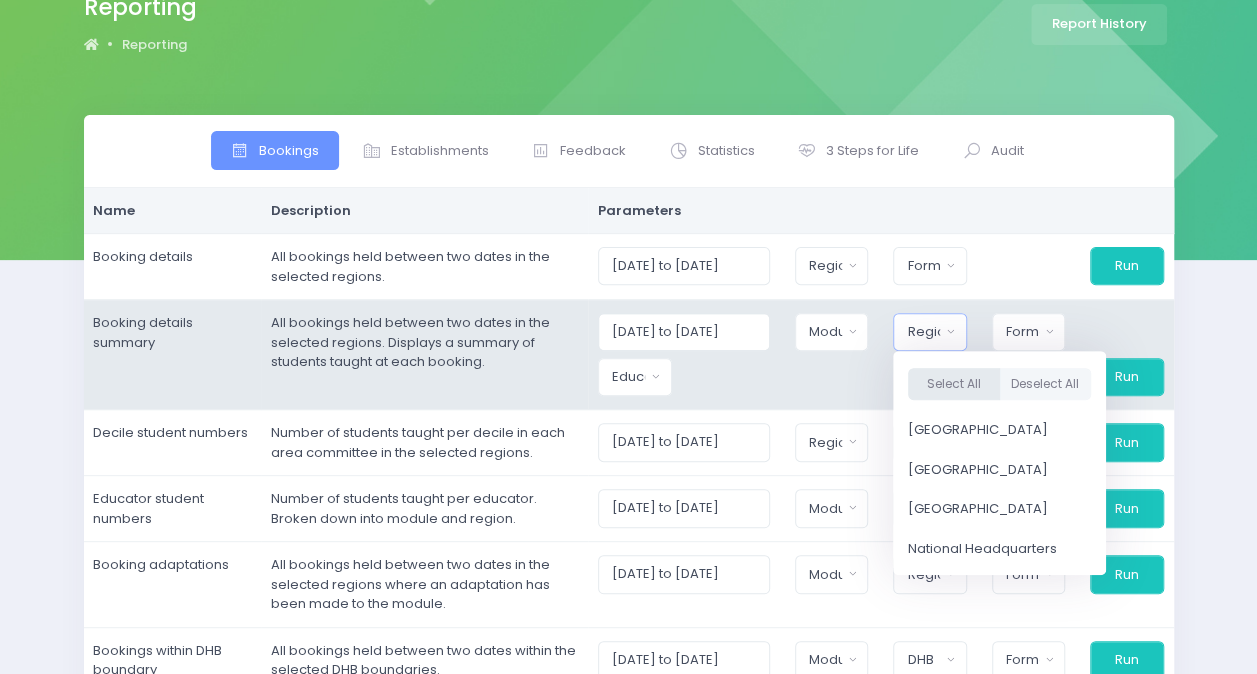 click on "Select All" at bounding box center (954, 384) 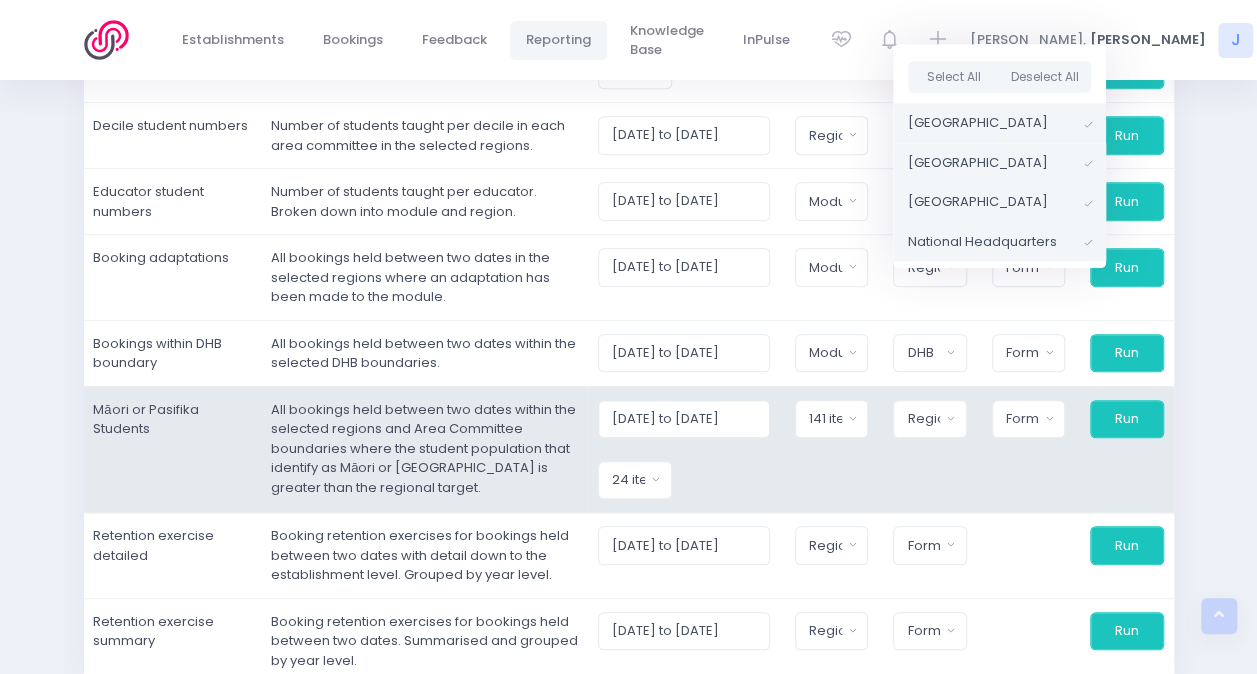scroll, scrollTop: 590, scrollLeft: 0, axis: vertical 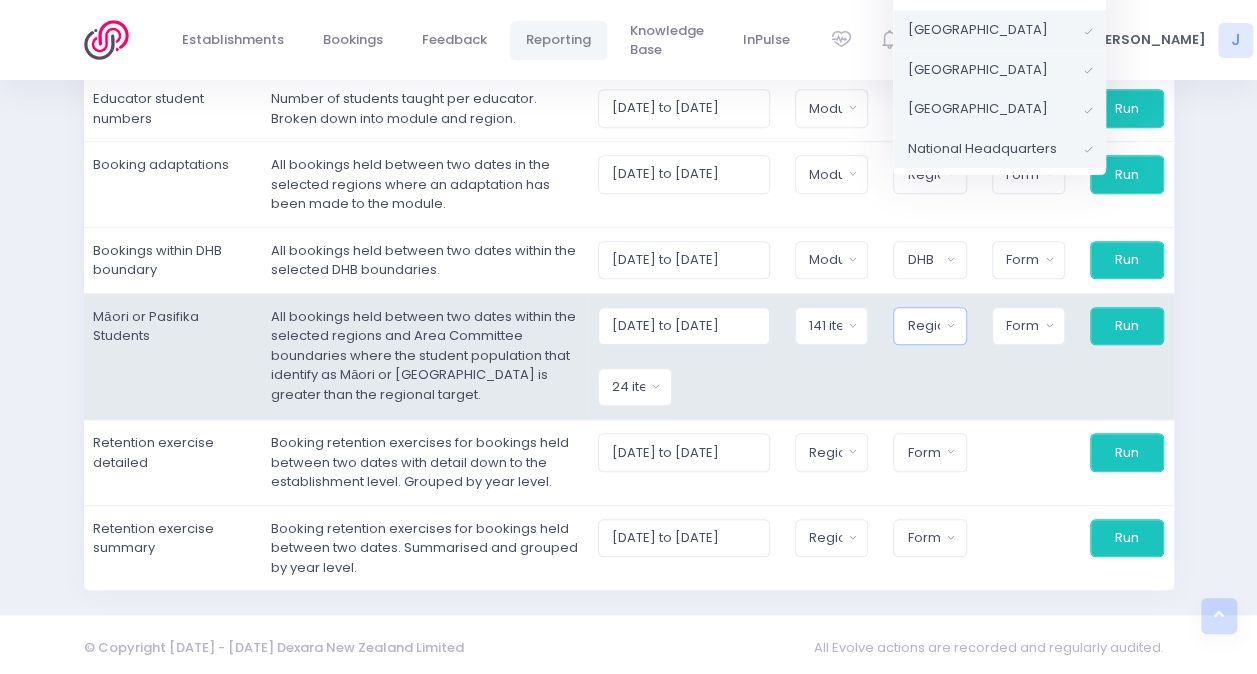 click on "Region" at bounding box center [923, 326] 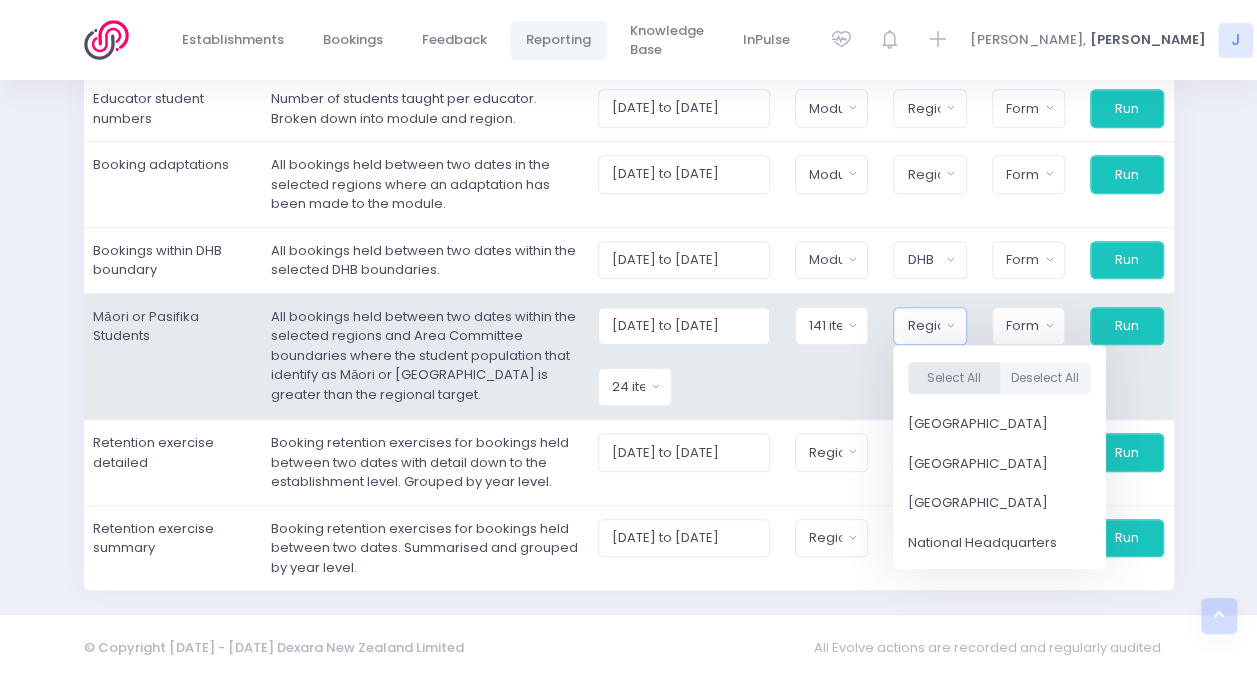 click on "Select All" at bounding box center [954, 377] 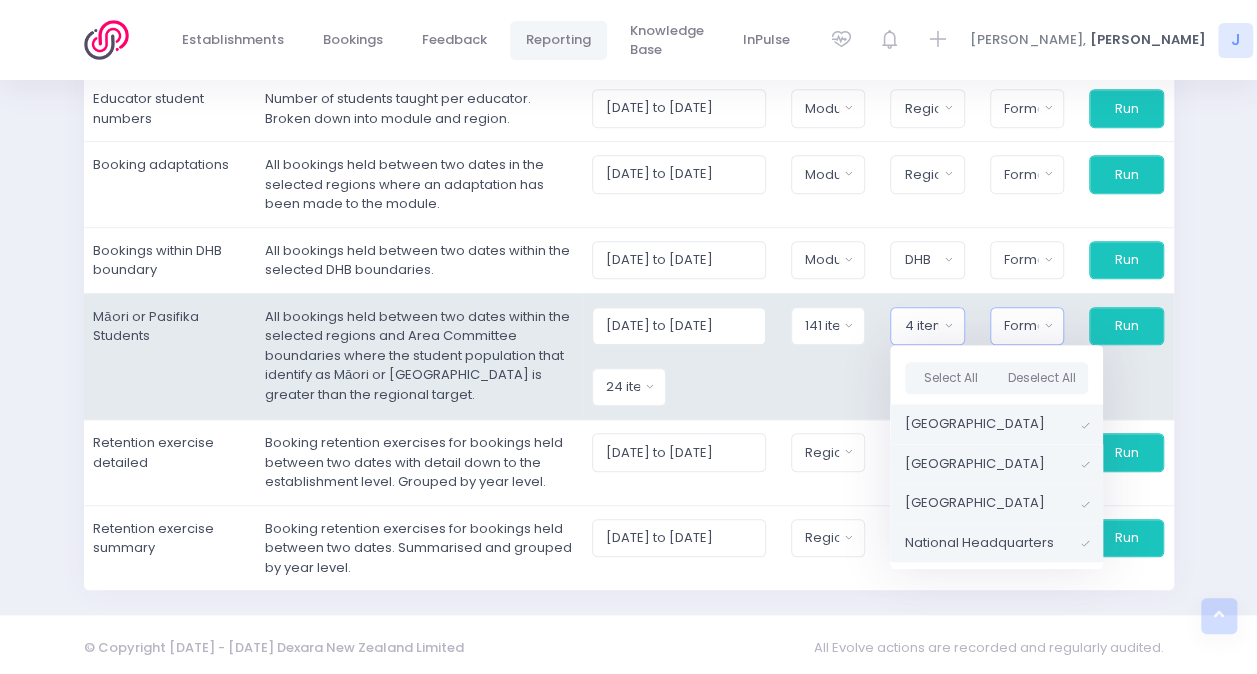 click on "Format" at bounding box center [1021, 326] 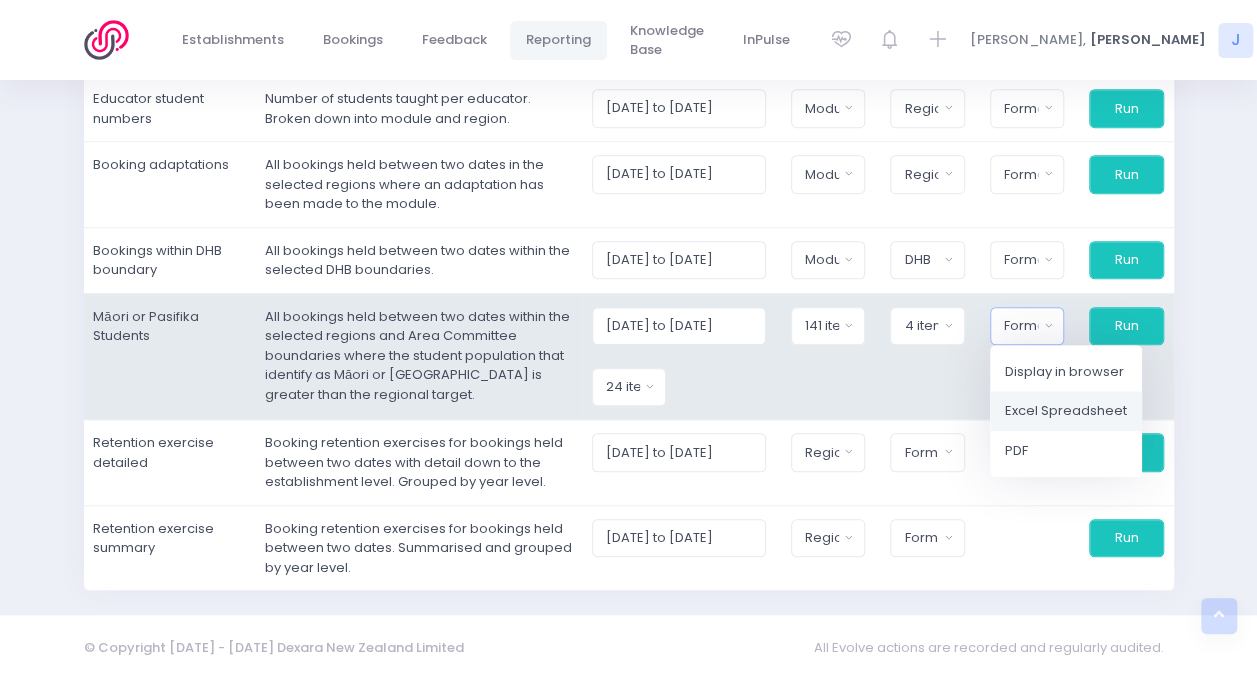 click on "Excel Spreadsheet" at bounding box center [1066, 411] 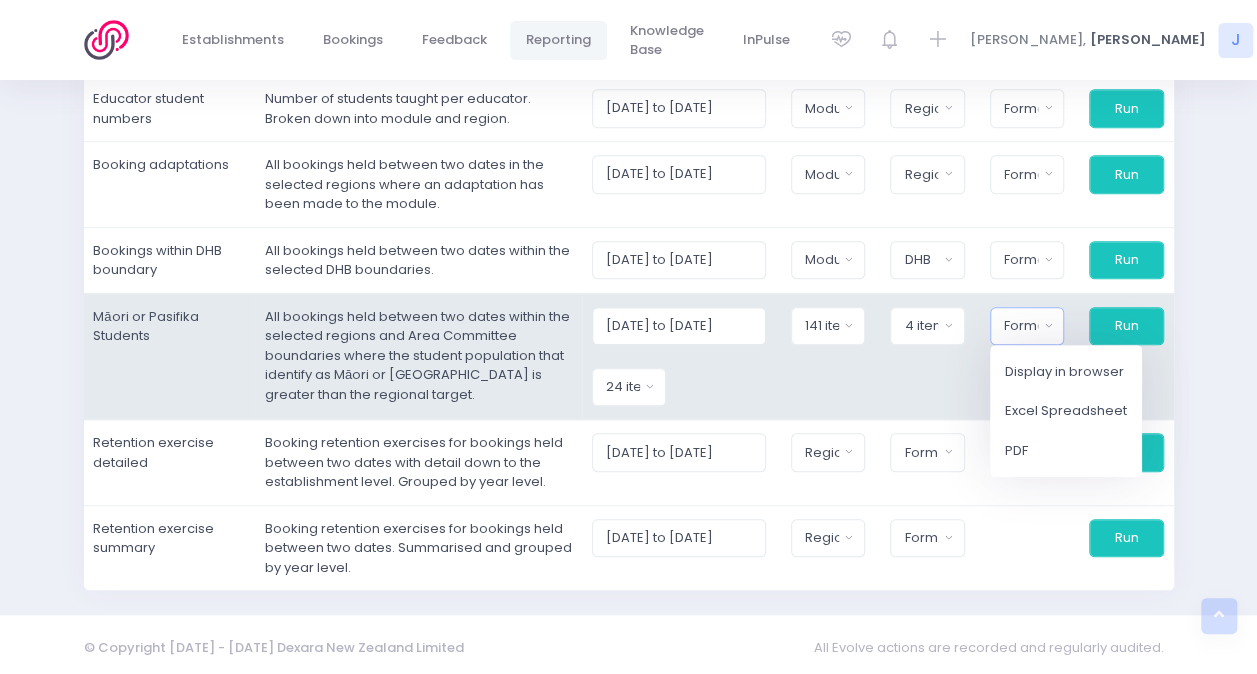 select on "excel" 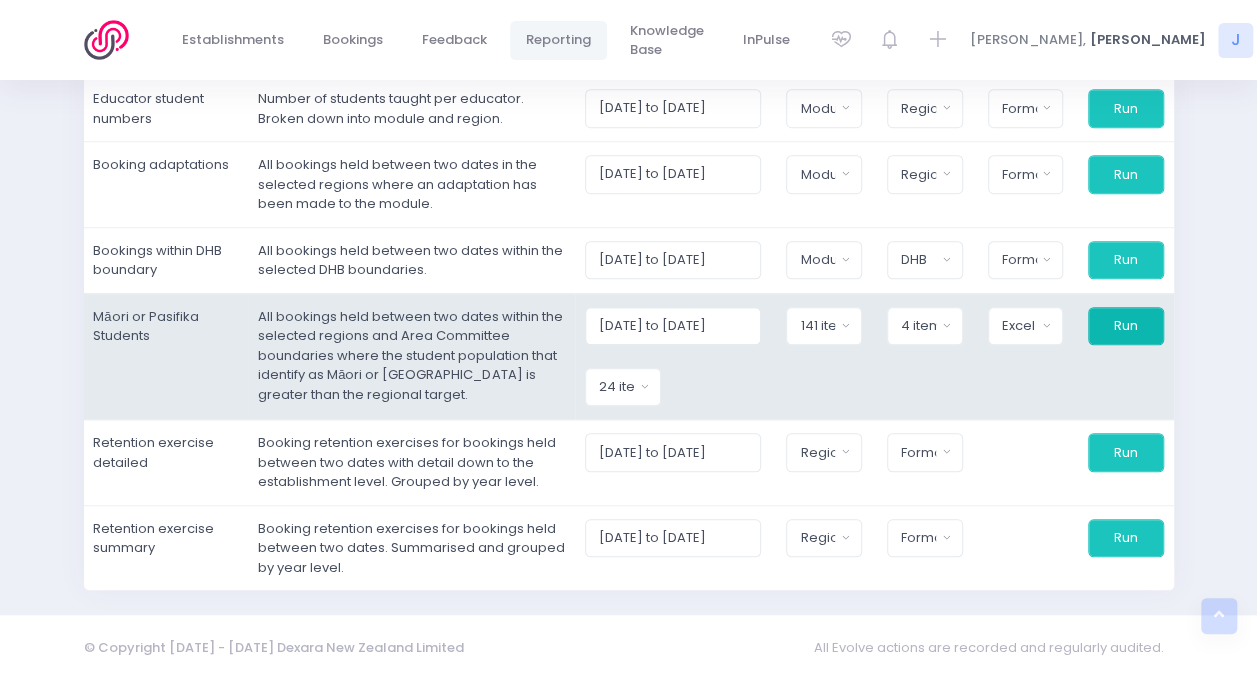 click on "Run" at bounding box center [1126, 326] 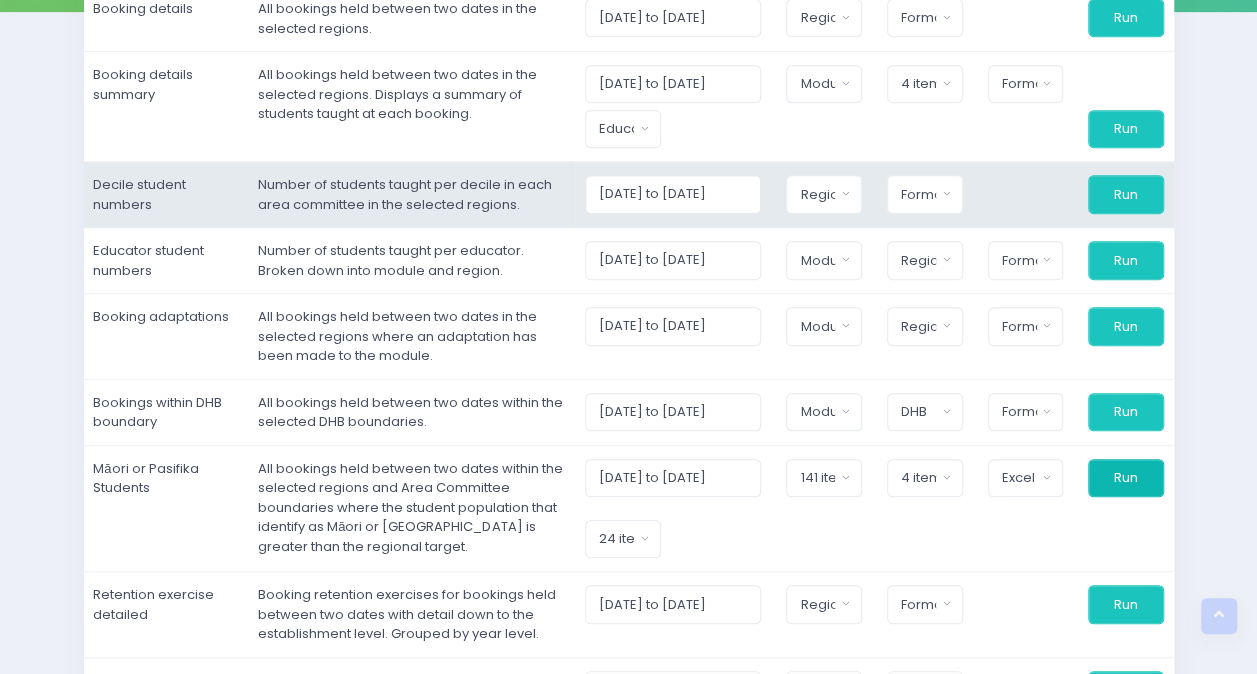 scroll, scrollTop: 190, scrollLeft: 0, axis: vertical 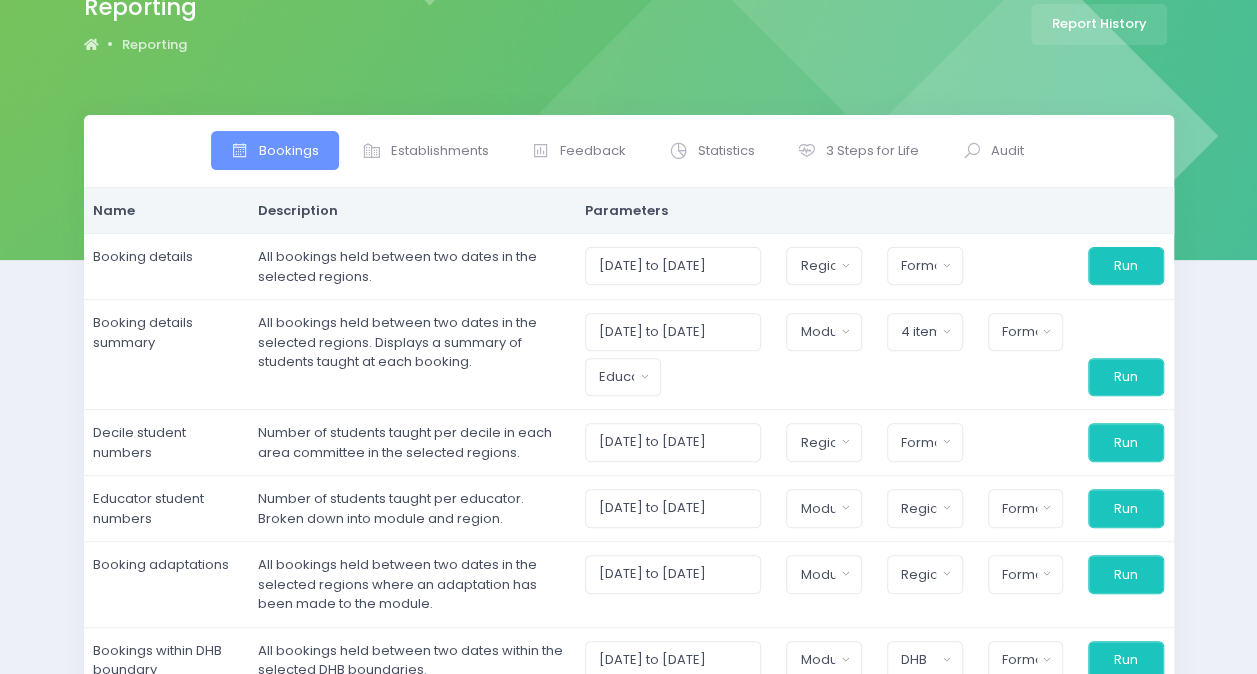 click on "Reporting
Reporting
Report History" at bounding box center (628, 27) 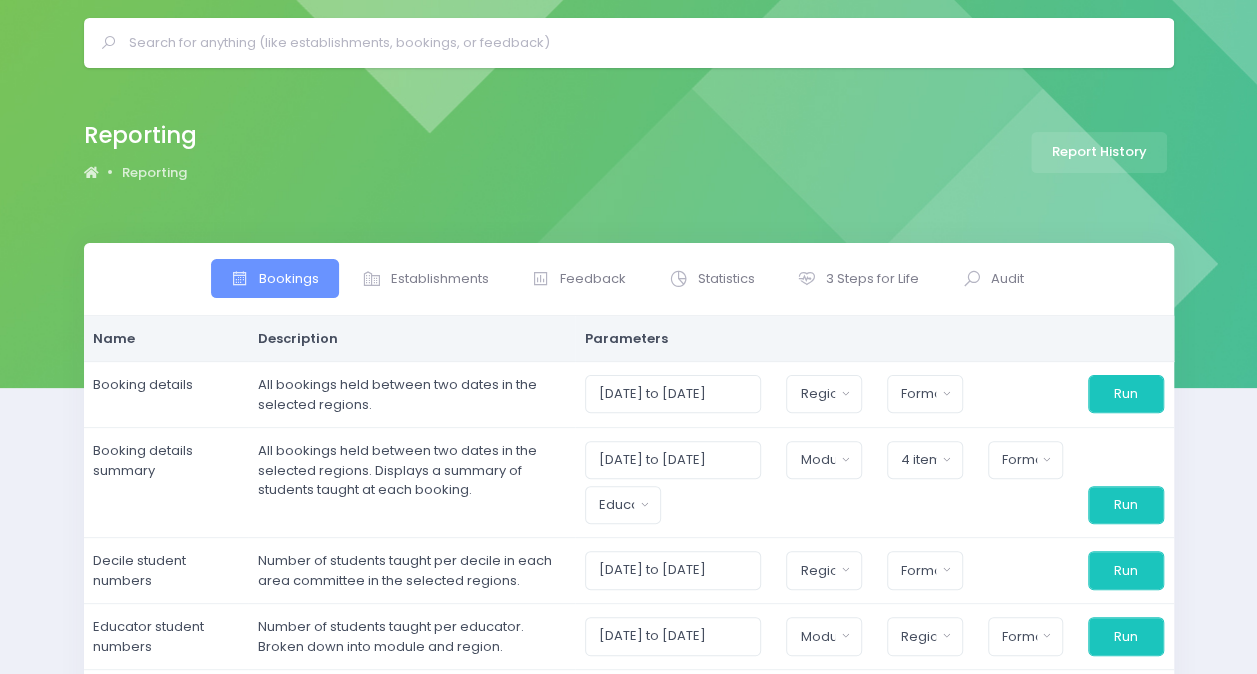 scroll, scrollTop: 0, scrollLeft: 0, axis: both 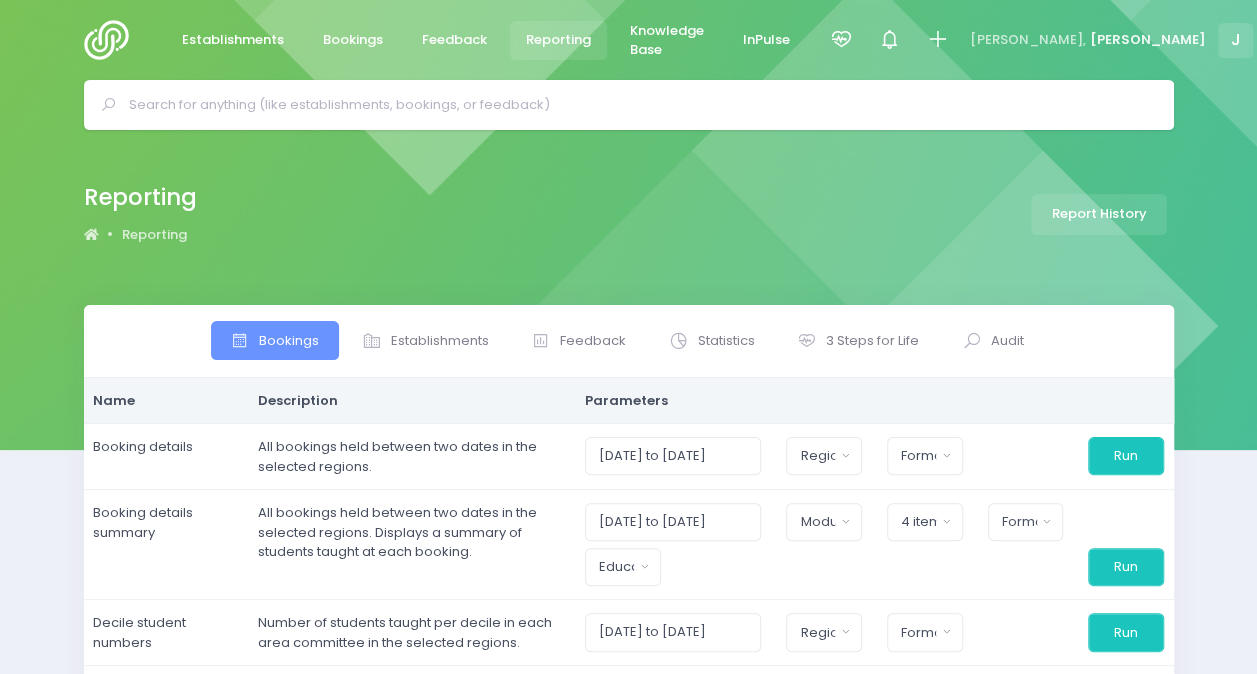 click on "Reporting" at bounding box center (559, 40) 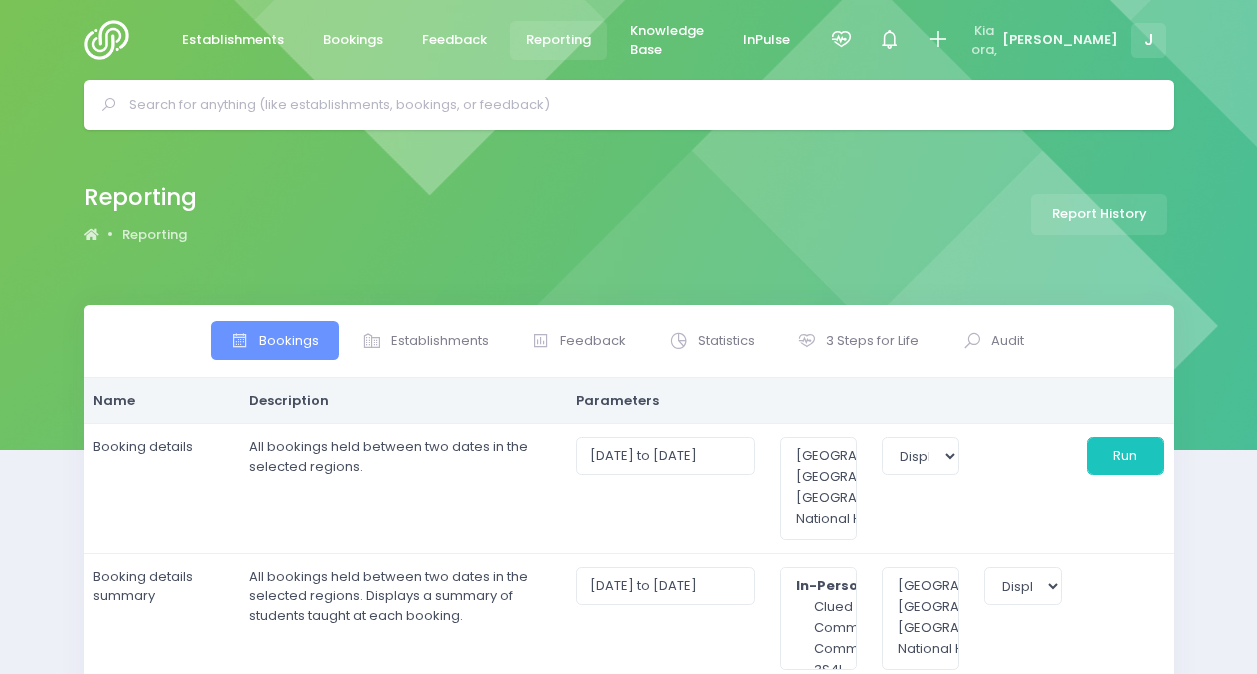 select 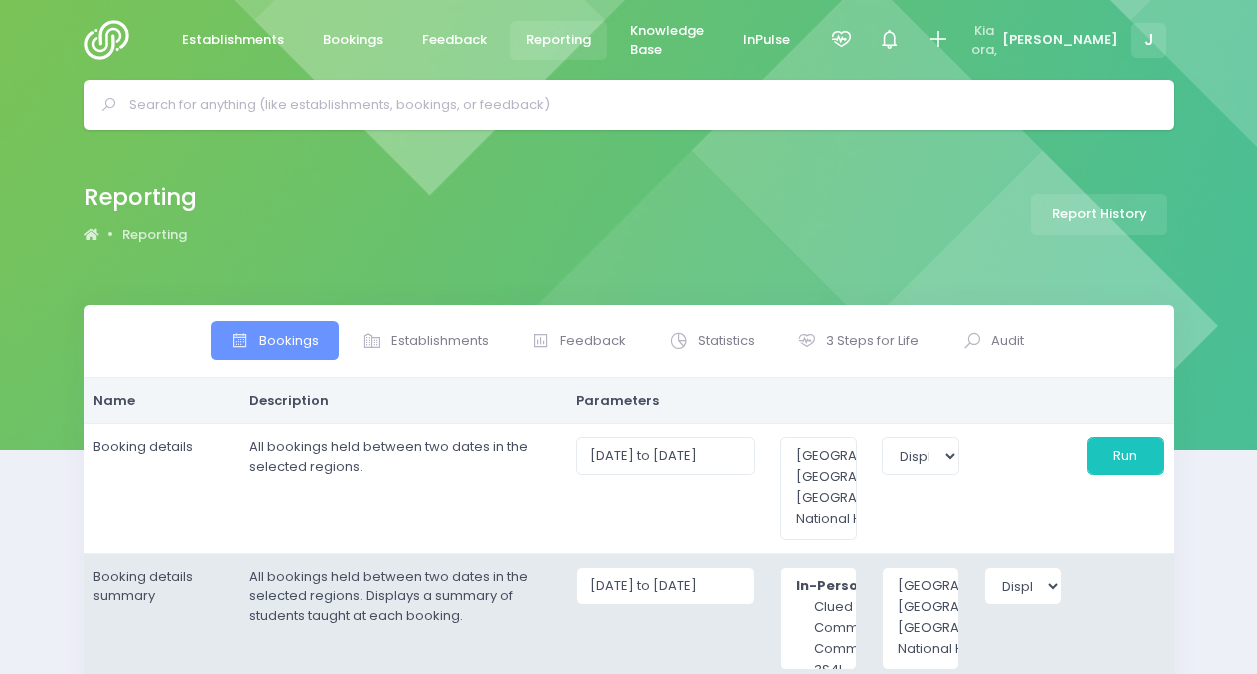 scroll, scrollTop: 0, scrollLeft: 0, axis: both 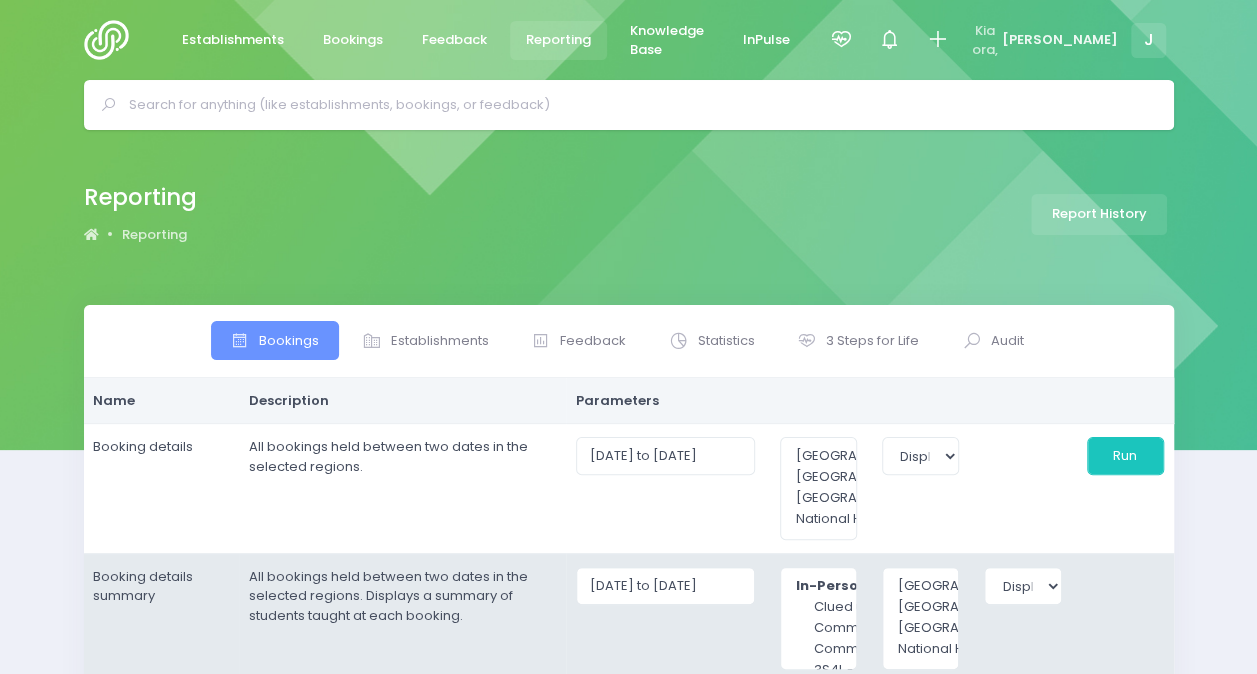 select 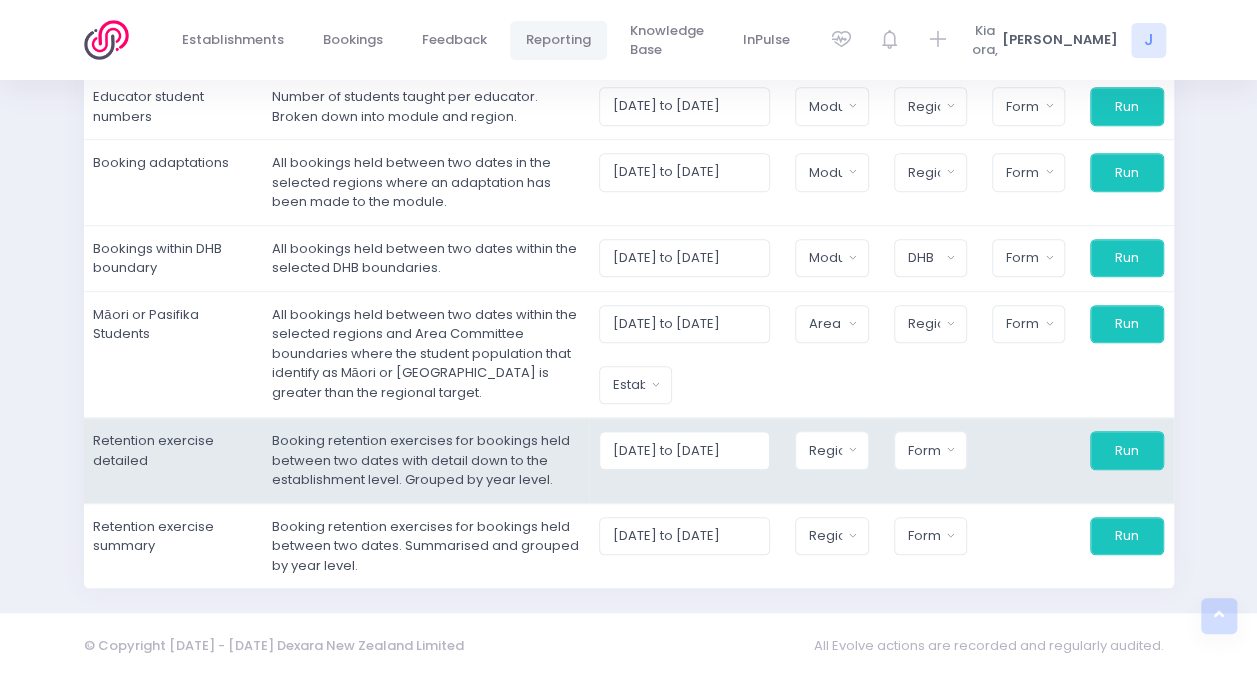 scroll, scrollTop: 0, scrollLeft: 0, axis: both 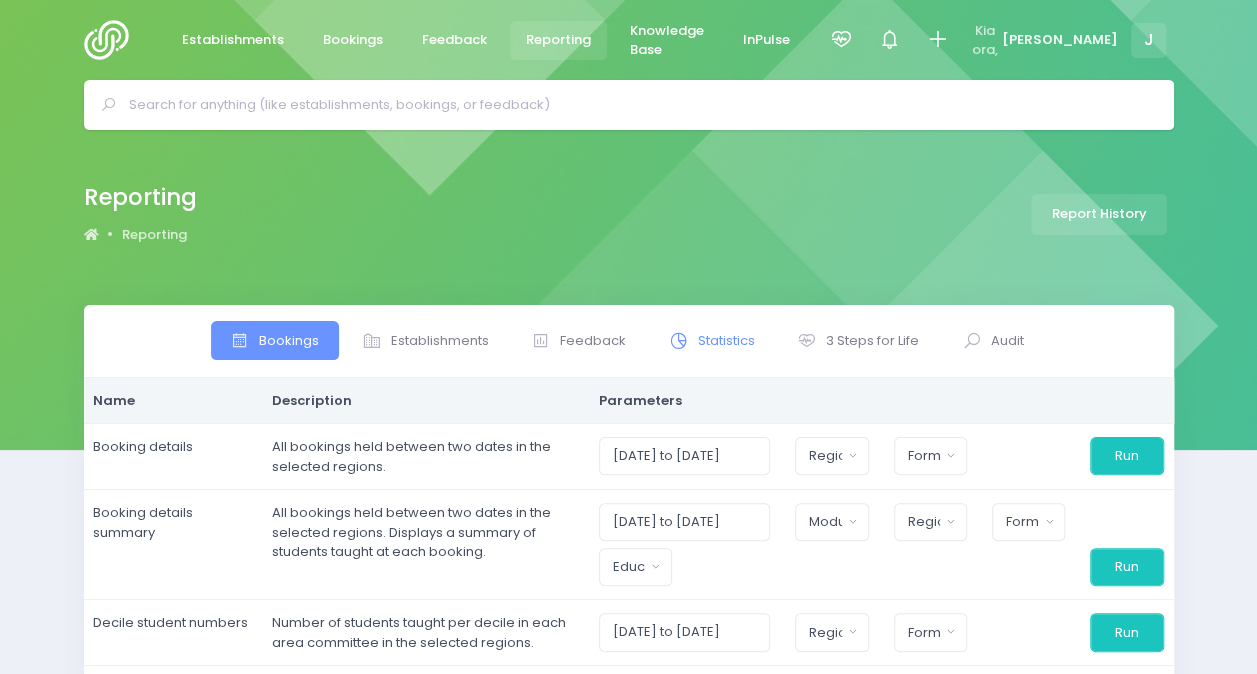 click on "Statistics" at bounding box center (726, 341) 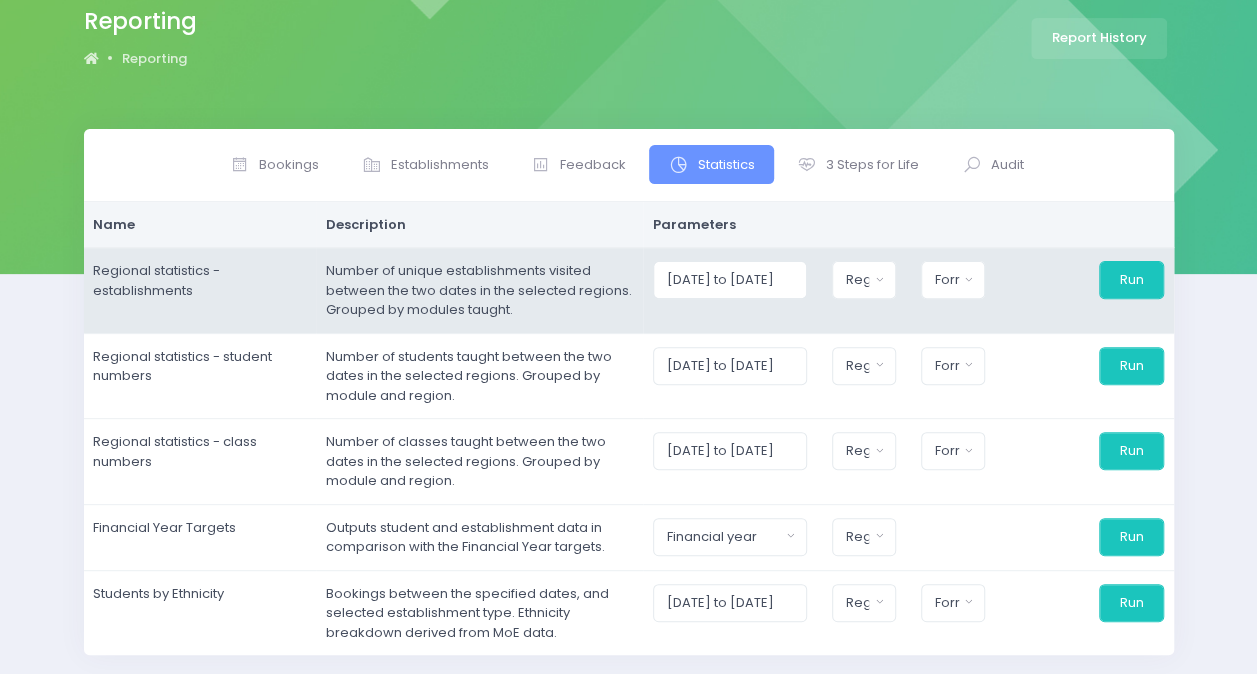 scroll, scrollTop: 245, scrollLeft: 0, axis: vertical 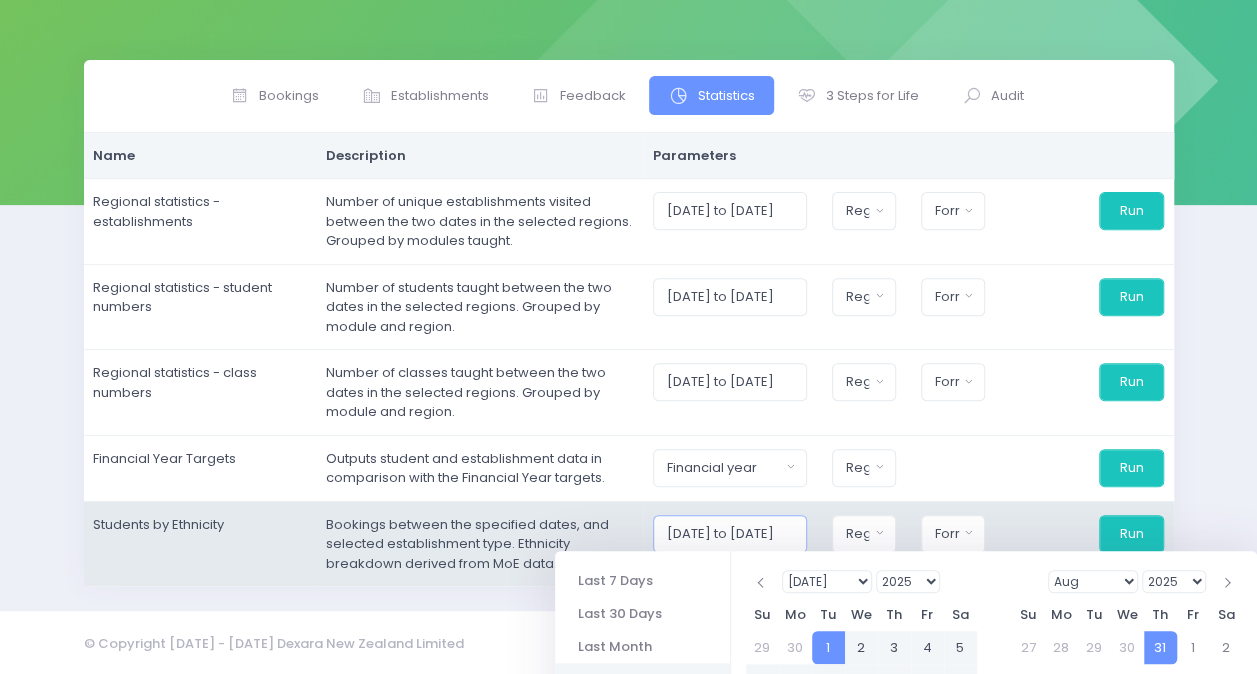 click on "01/07/2025 to 31/07/2025" at bounding box center (730, 297) 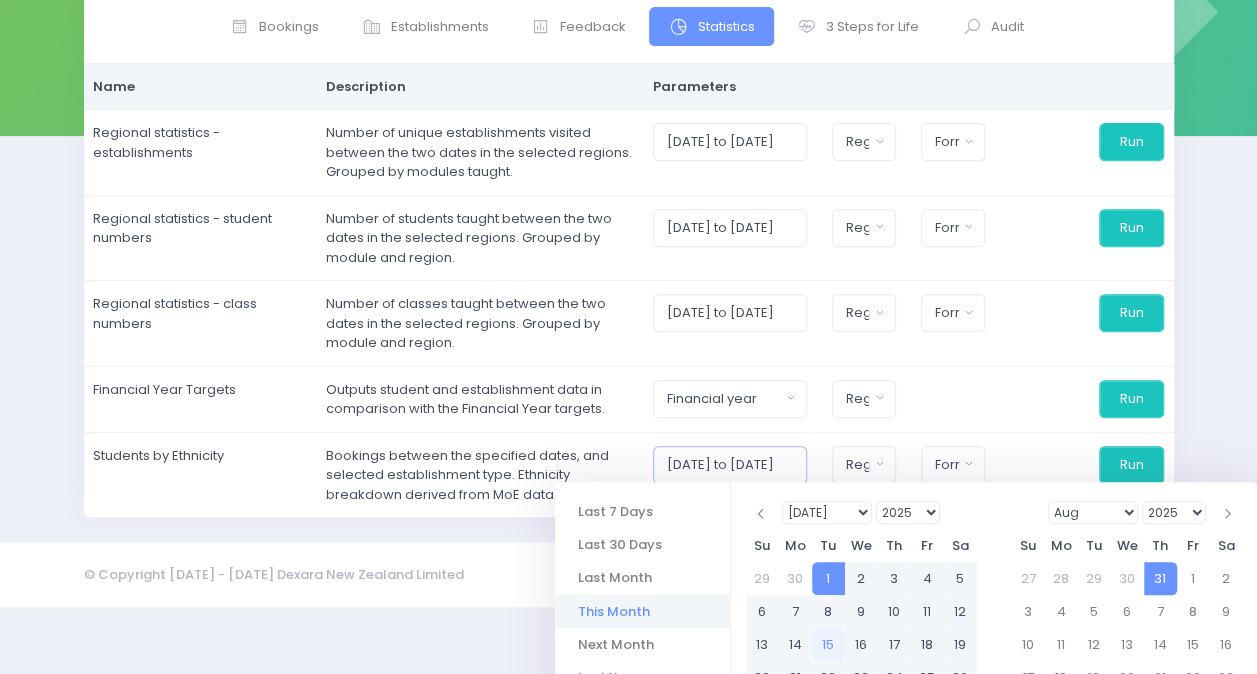 scroll, scrollTop: 345, scrollLeft: 0, axis: vertical 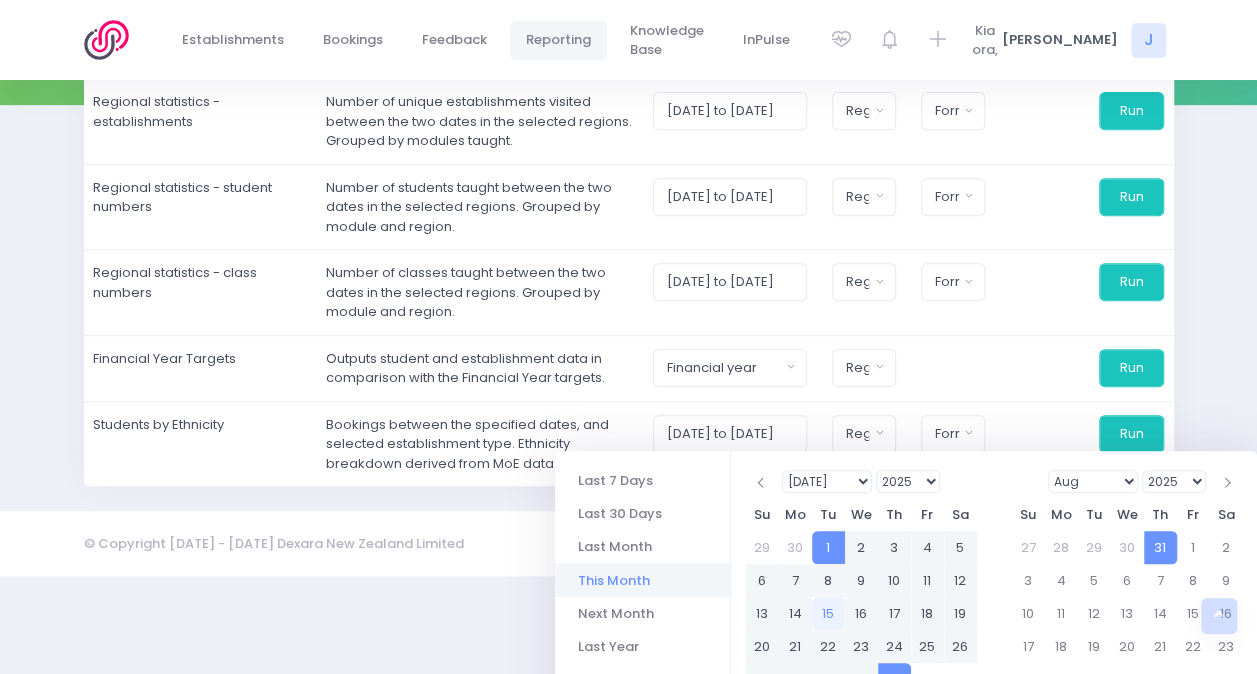 click on "1925 1926 1927 1928 1929 1930 1931 1932 1933 1934 1935 1936 1937 1938 1939 1940 1941 1942 1943 1944 1945 1946 1947 1948 1949 1950 1951 1952 1953 1954 1955 1956 1957 1958 1959 1960 1961 1962 1963 1964 1965 1966 1967 1968 1969 1970 1971 1972 1973 1974 1975 1976 1977 1978 1979 1980 1981 1982 1983 1984 1985 1986 1987 1988 1989 1990 1991 1992 1993 1994 1995 1996 1997 1998 1999 2000 2001 2002 2003 2004 2005 2006 2007 2008 2009 2010 2011 2012 2013 2014 2015 2016 2017 2018 2019 2020 2021 2022 2023 2024 2025 2026 2027 2028 2029 2030 2031 2032 2033 2034 2035 2036 2037 2038 2039 2040 2041 2042 2043 2044 2045 2046 2047 2048 2049 2050 2051 2052 2053 2054 2055 2056 2057 2058 2059 2060 2061 2062 2063 2064 2065 2066 2067 2068 2069 2070 2071 2072 2073 2074 2075 2076 2077 2078 2079 2080 2081 2082 2083 2084 2085 2086 2087 2088 2089 2090 2091 2092 2093 2094 2095 2096 2097 2098 2099 2100 2101 2102 2103 2104 2105 2106 2107 2108 2109 2110 2111 2112 2113 2114 2115 2116 2117 2118 2119 2120 2121 2122 2123 2124 2125" at bounding box center [908, 481] 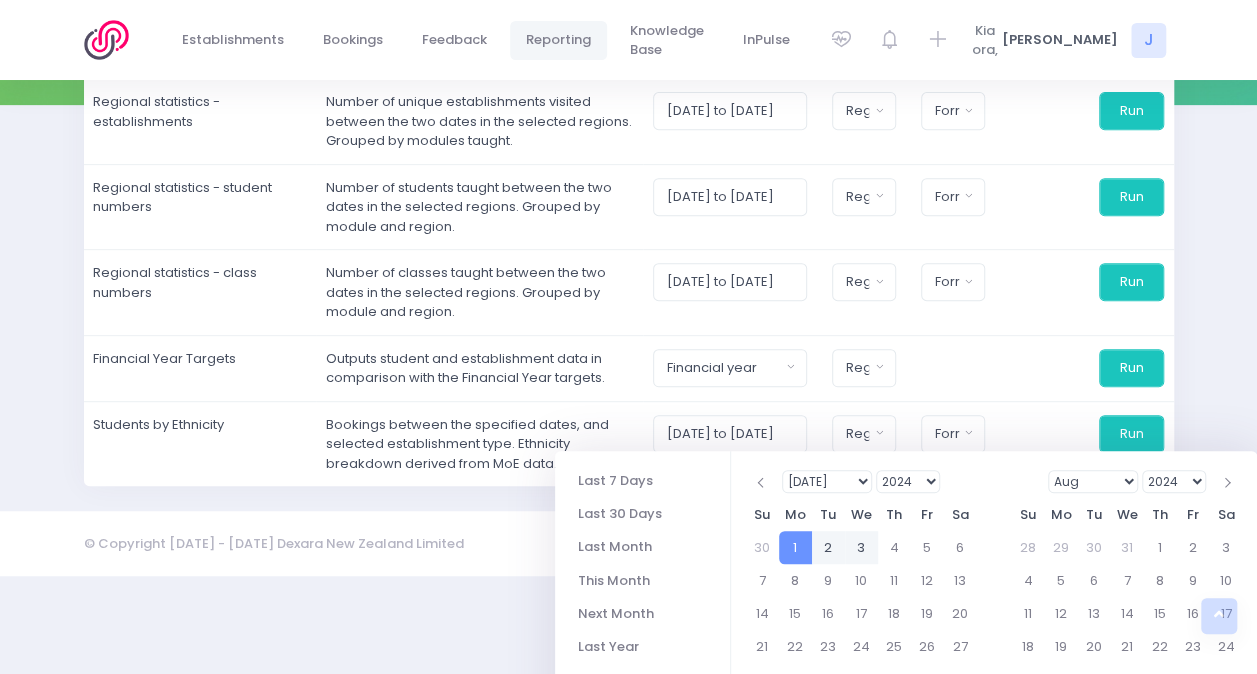 click on "2024 2025 2026 2027 2028 2029 2030 2031 2032 2033 2034 2035 2036 2037 2038 2039 2040 2041 2042 2043 2044 2045 2046 2047 2048 2049 2050 2051 2052 2053 2054 2055 2056 2057 2058 2059 2060 2061 2062 2063 2064 2065 2066 2067 2068 2069 2070 2071 2072 2073 2074 2075 2076 2077 2078 2079 2080 2081 2082 2083 2084 2085 2086 2087 2088 2089 2090 2091 2092 2093 2094 2095 2096 2097 2098 2099 2100 2101 2102 2103 2104 2105 2106 2107 2108 2109 2110 2111 2112 2113 2114 2115 2116 2117 2118 2119 2120 2121 2122 2123 2124 2125" at bounding box center [1174, 481] 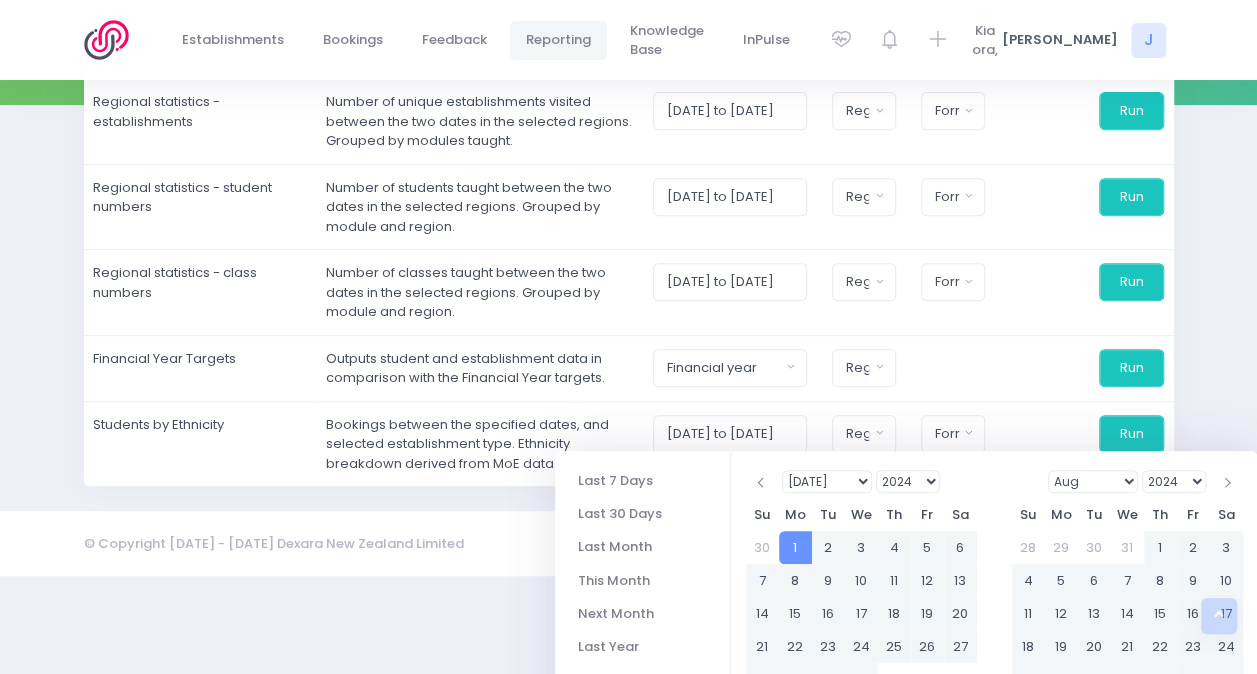 type on "01/07/2024 to 01/07/2025" 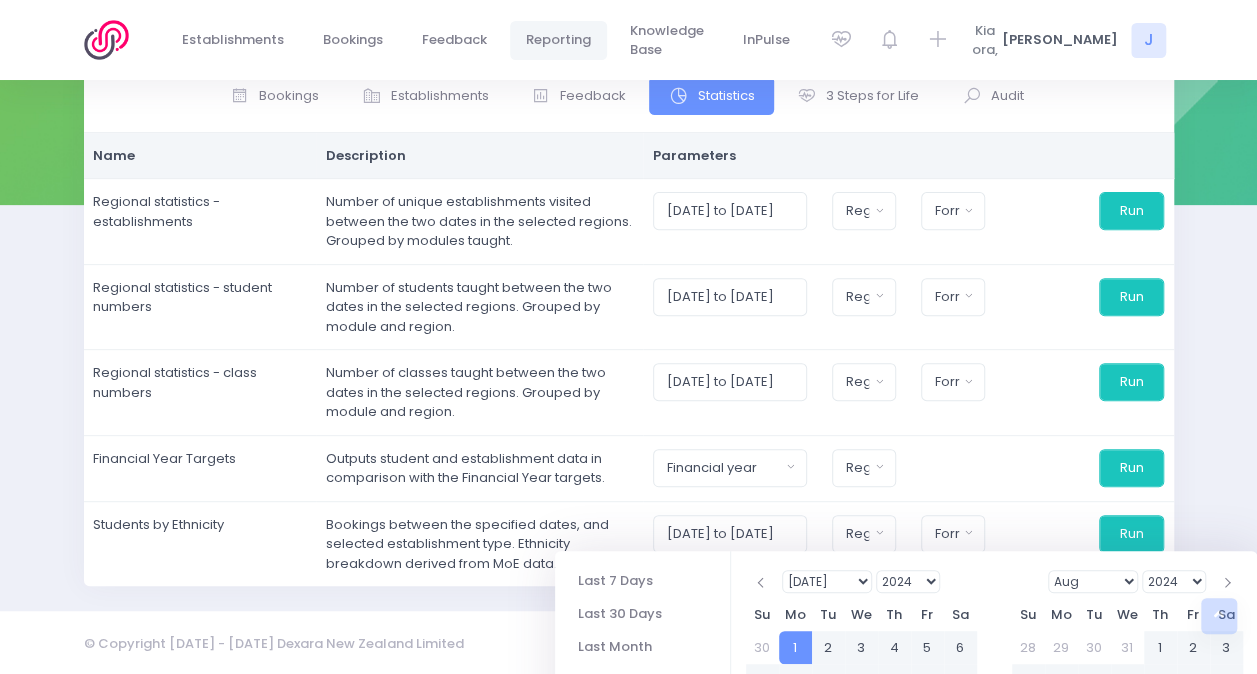click on "Bookings
Establishments
Feedback
Statistics Audit" at bounding box center [628, 323] 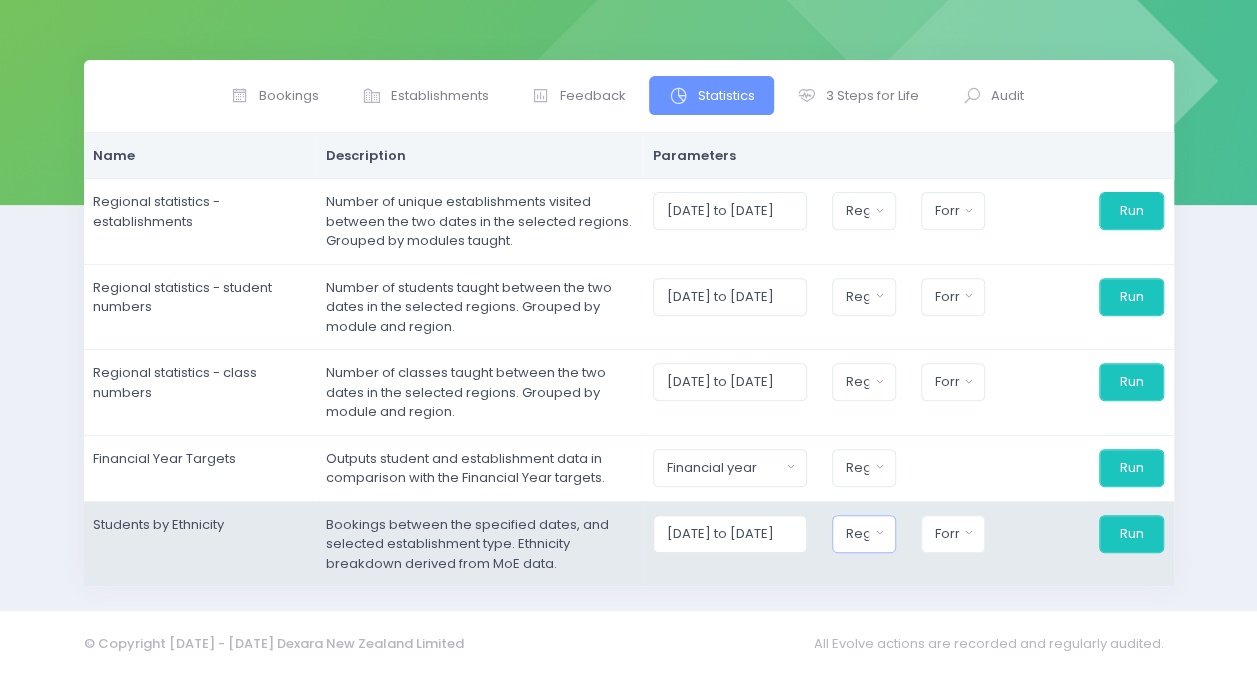 click on "Region" at bounding box center [864, 534] 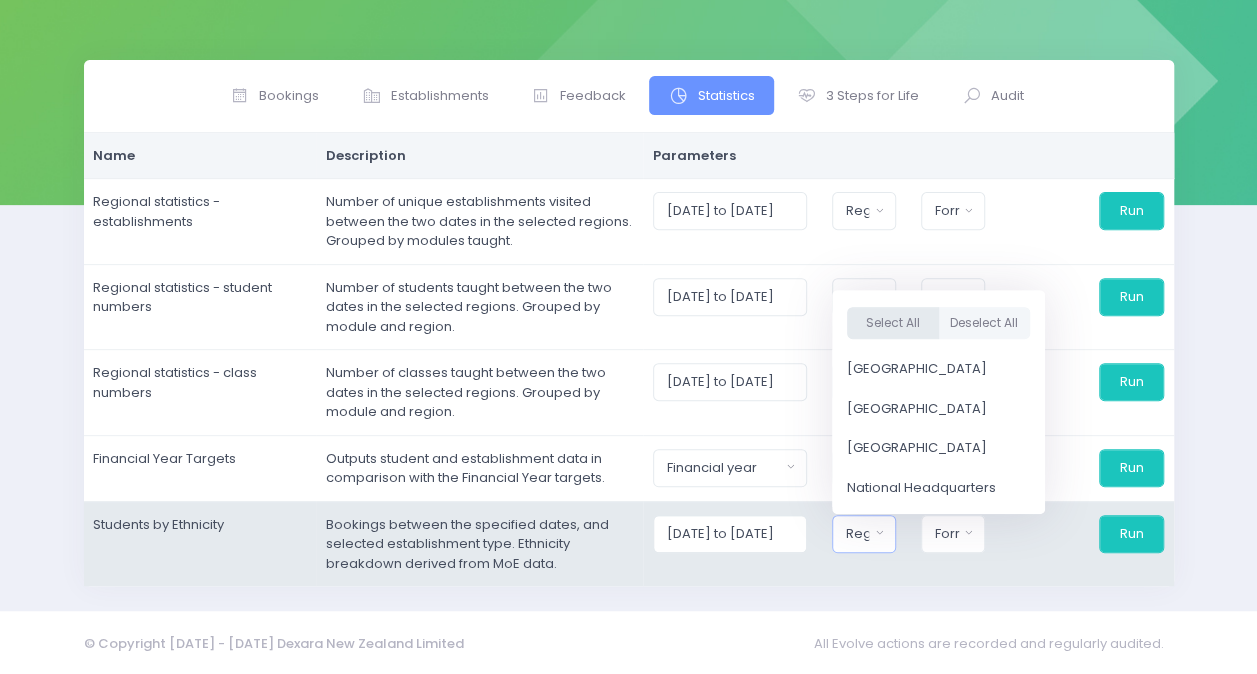 click on "Select All" at bounding box center [893, 322] 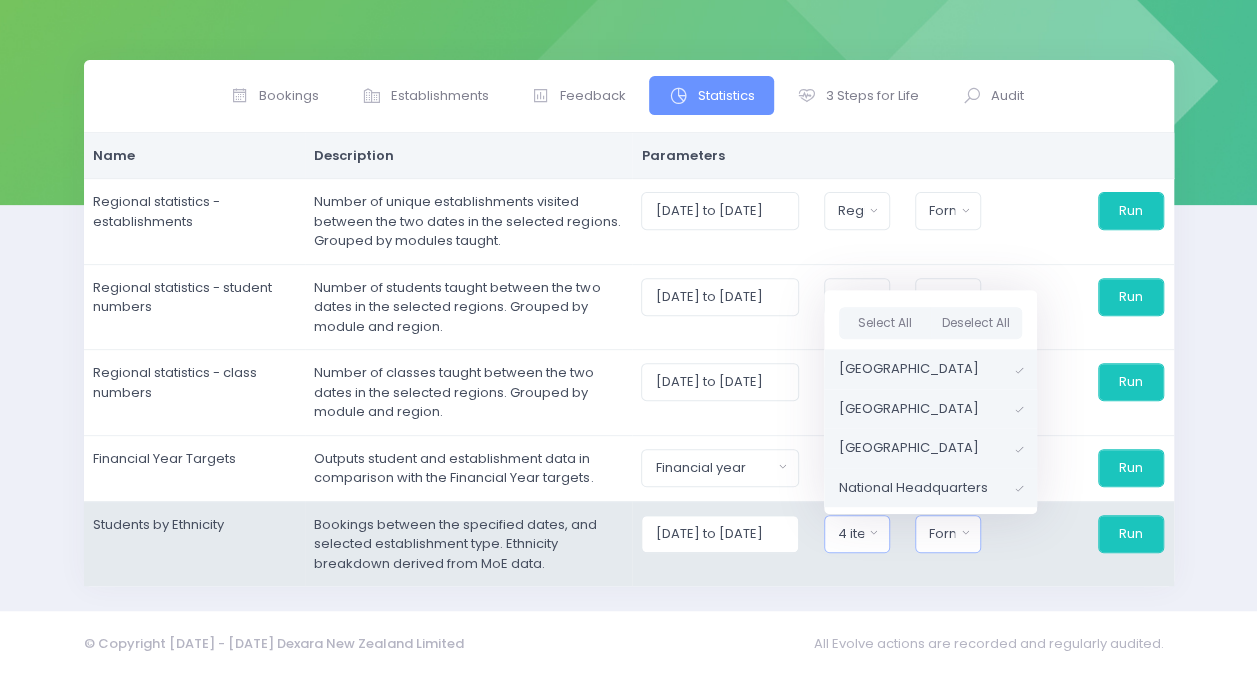 click on "Format" at bounding box center [942, 534] 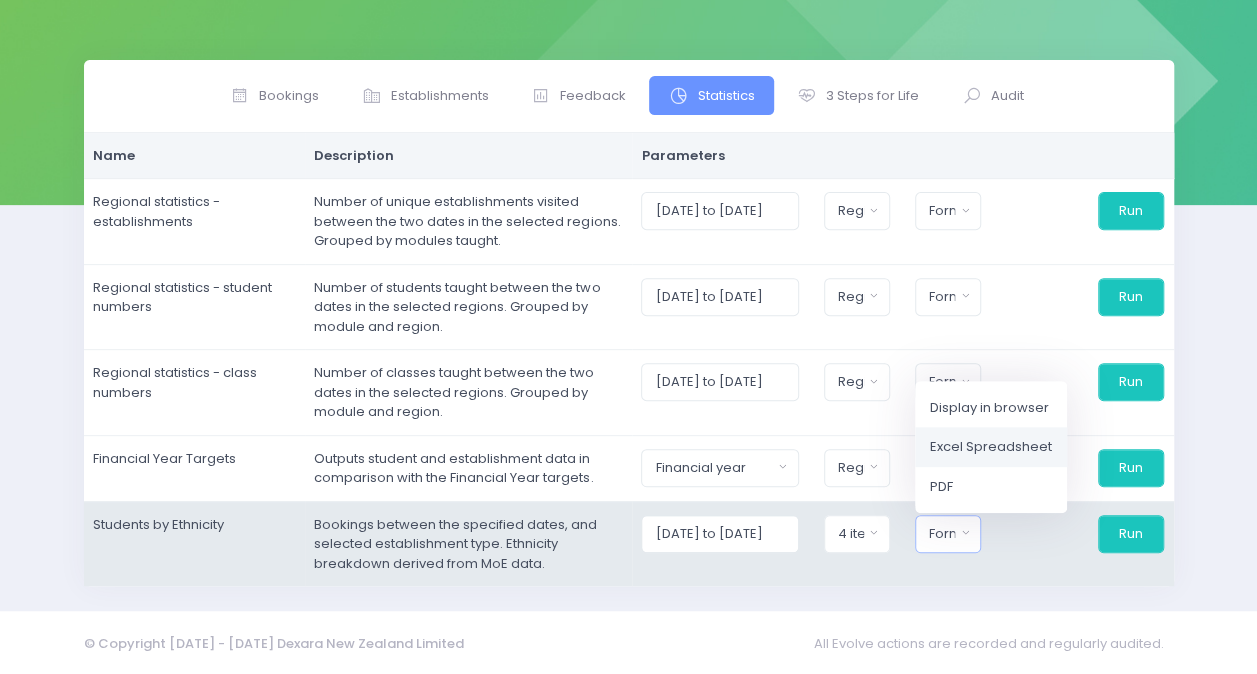 click on "Excel Spreadsheet" at bounding box center [991, 447] 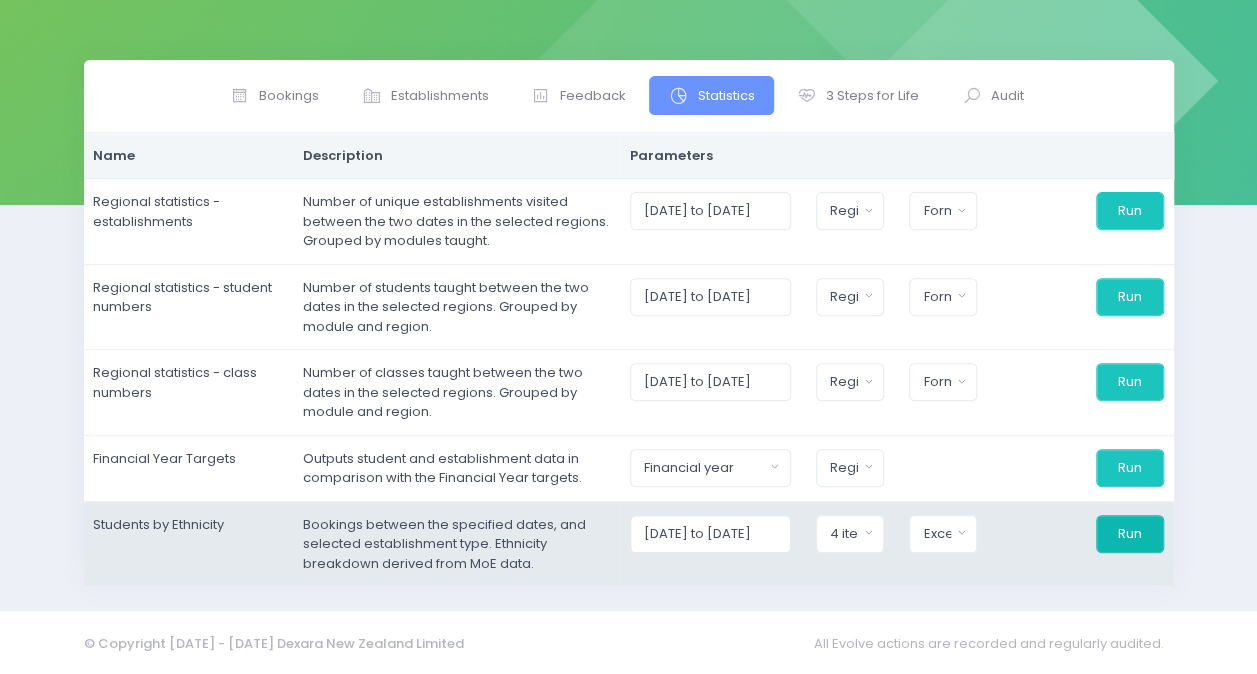 click on "Run" at bounding box center [1130, 534] 